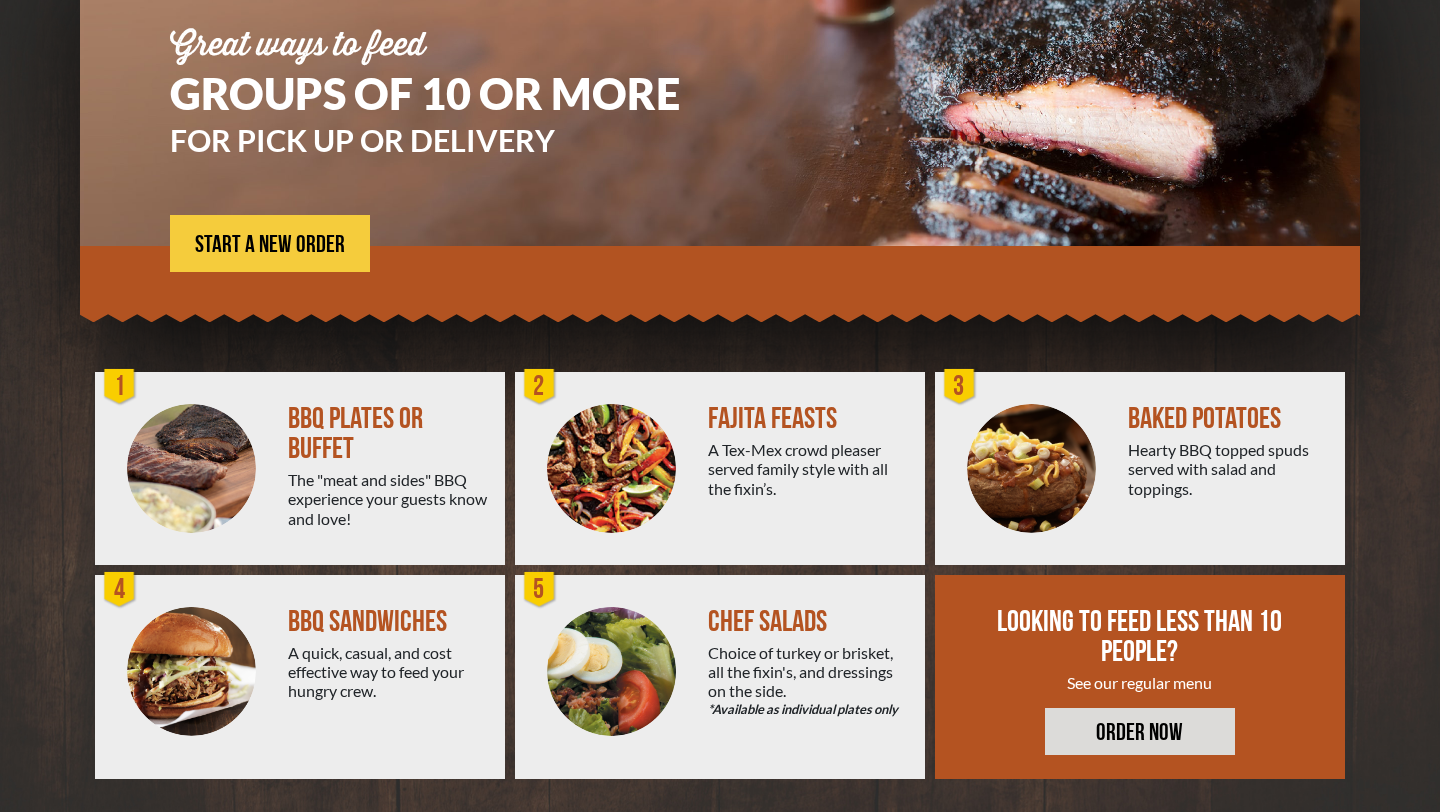 scroll, scrollTop: 242, scrollLeft: 0, axis: vertical 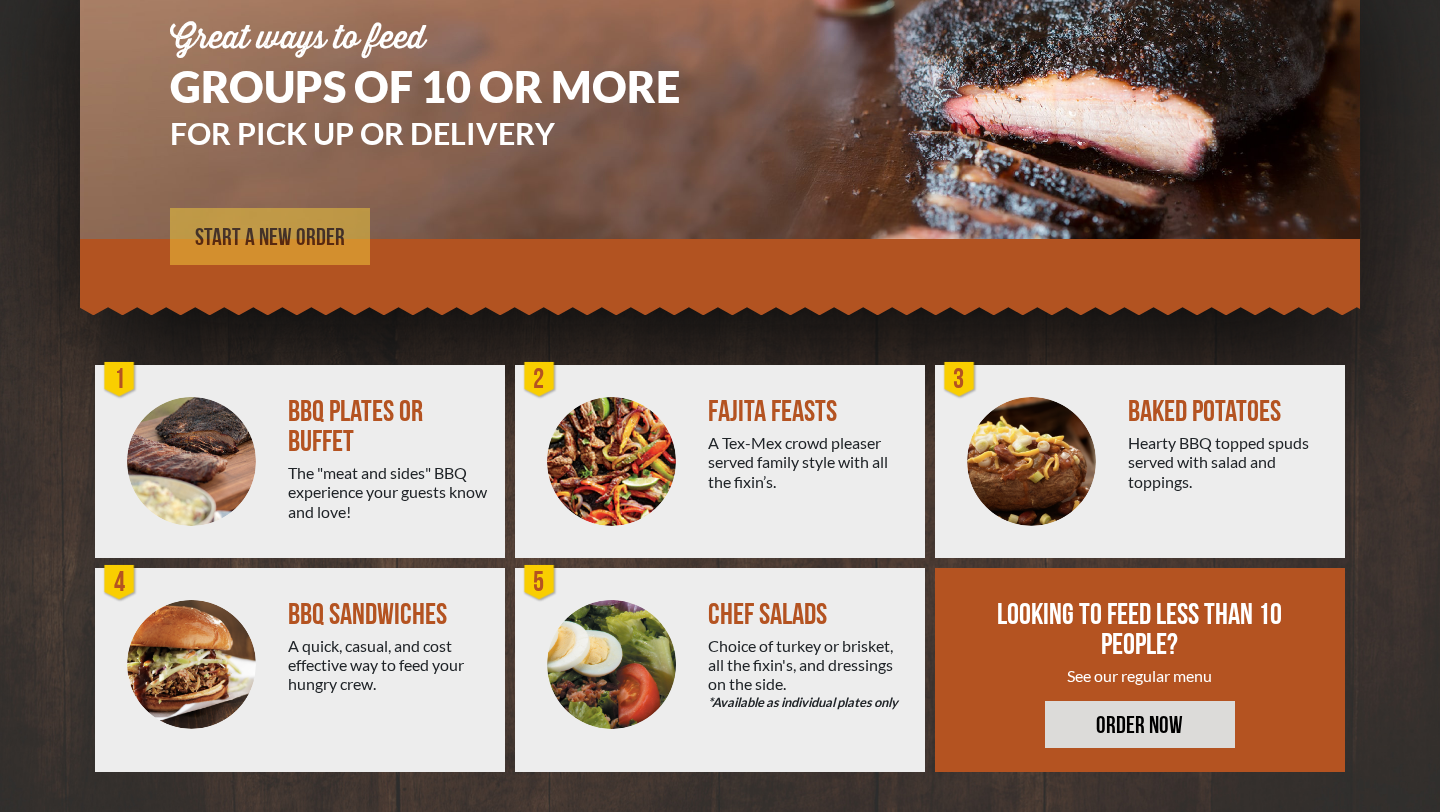 click on "START A NEW ORDER" at bounding box center (270, 238) 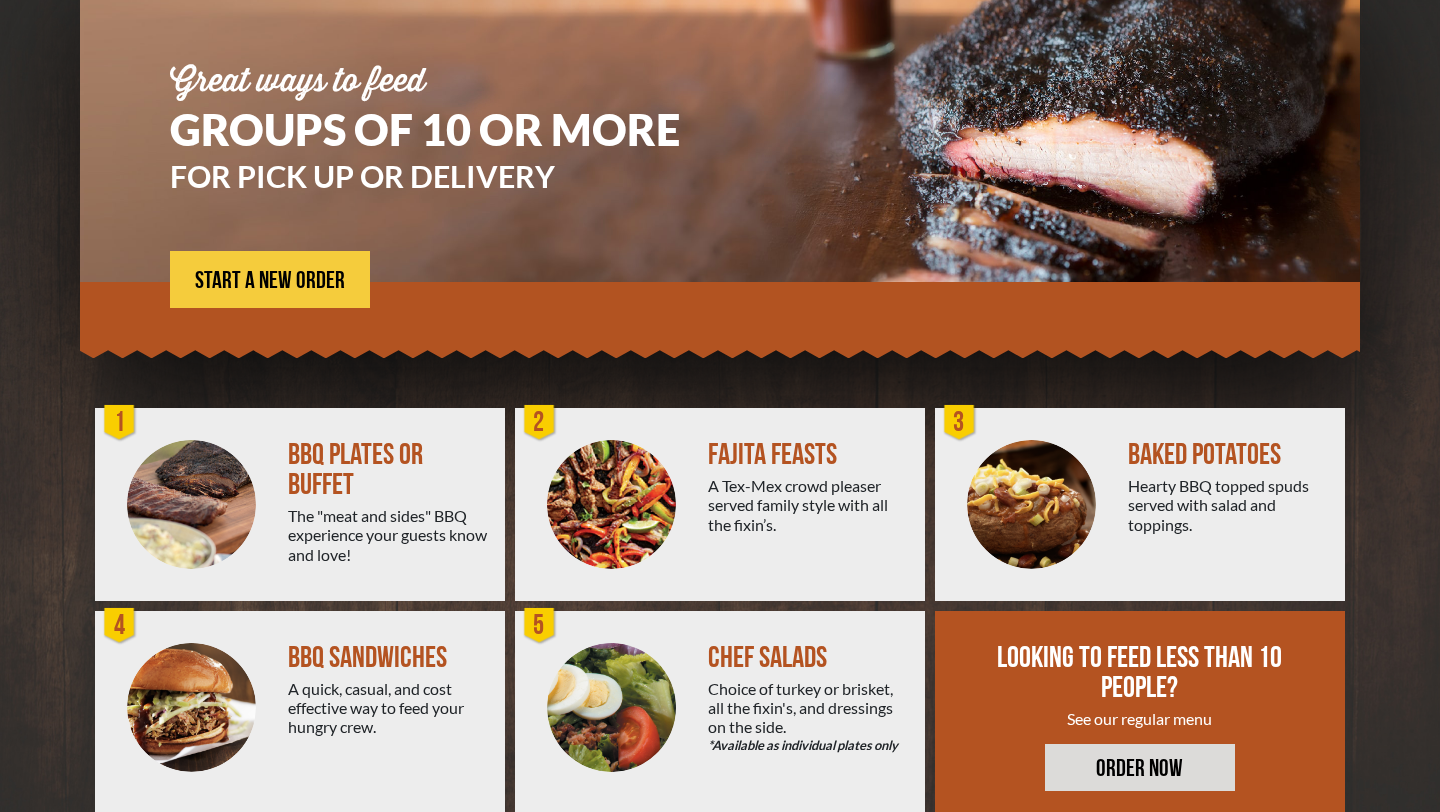 scroll, scrollTop: 238, scrollLeft: 0, axis: vertical 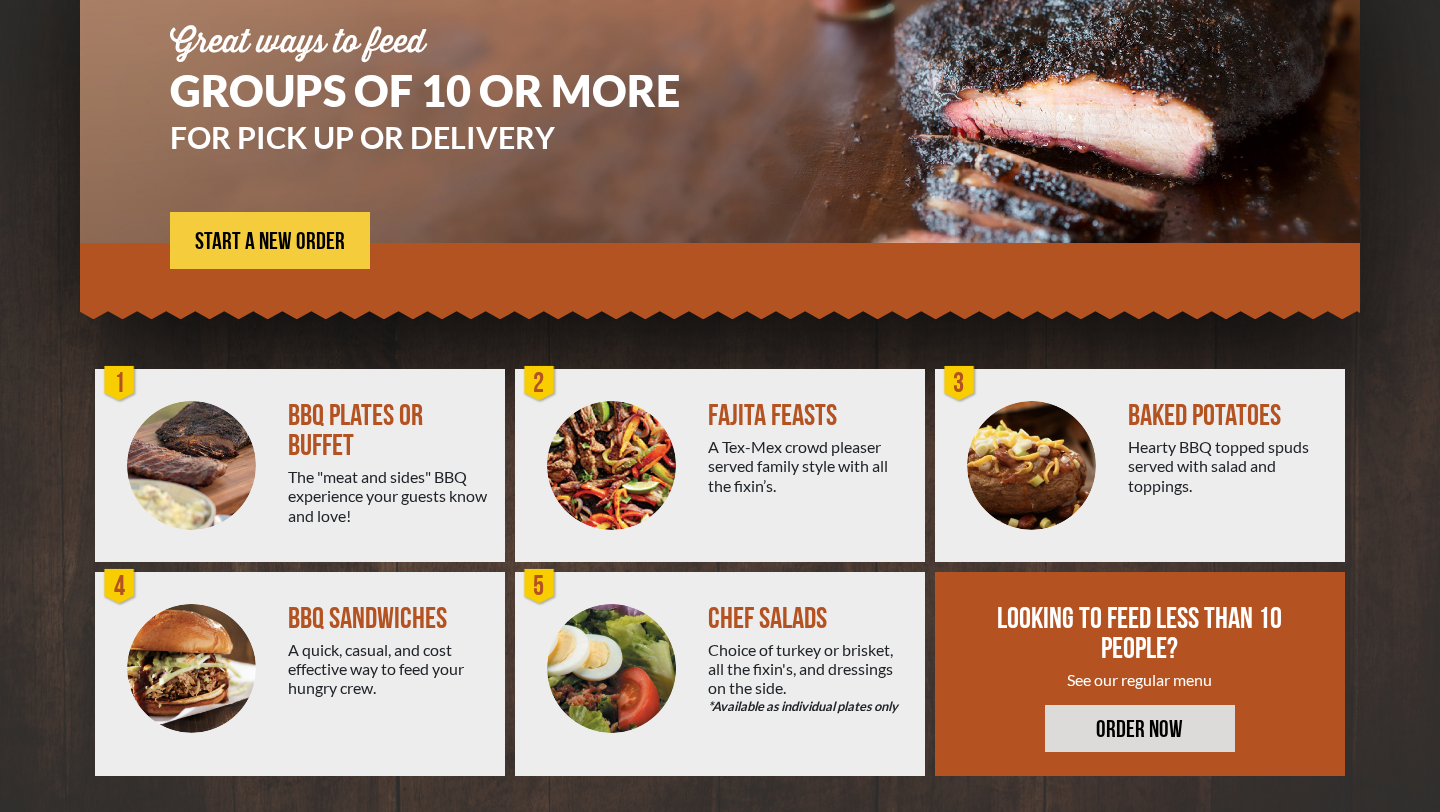 click on "The "meat and sides" BBQ experience your guests know and love!" at bounding box center [388, 496] 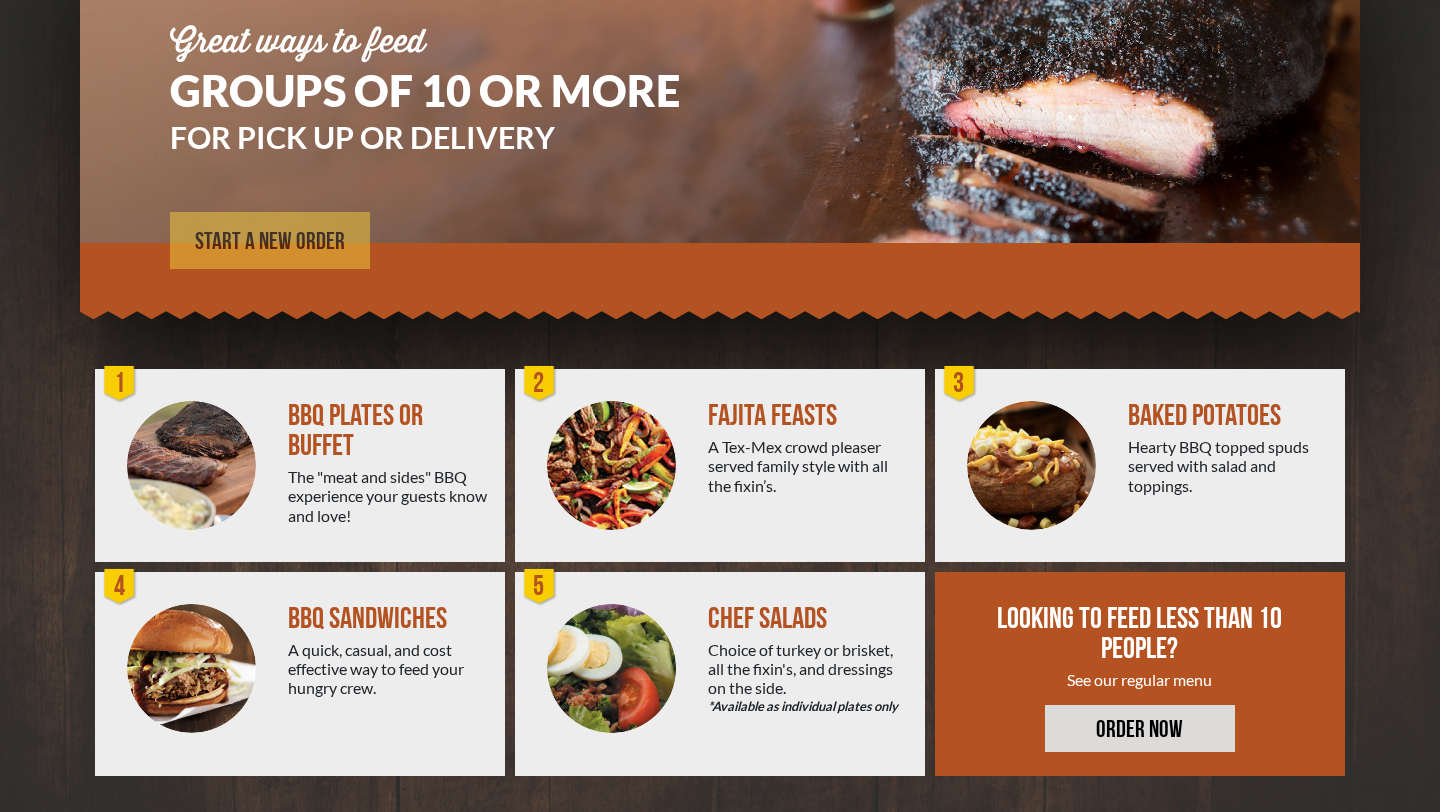 click on "START A NEW ORDER" at bounding box center (270, 240) 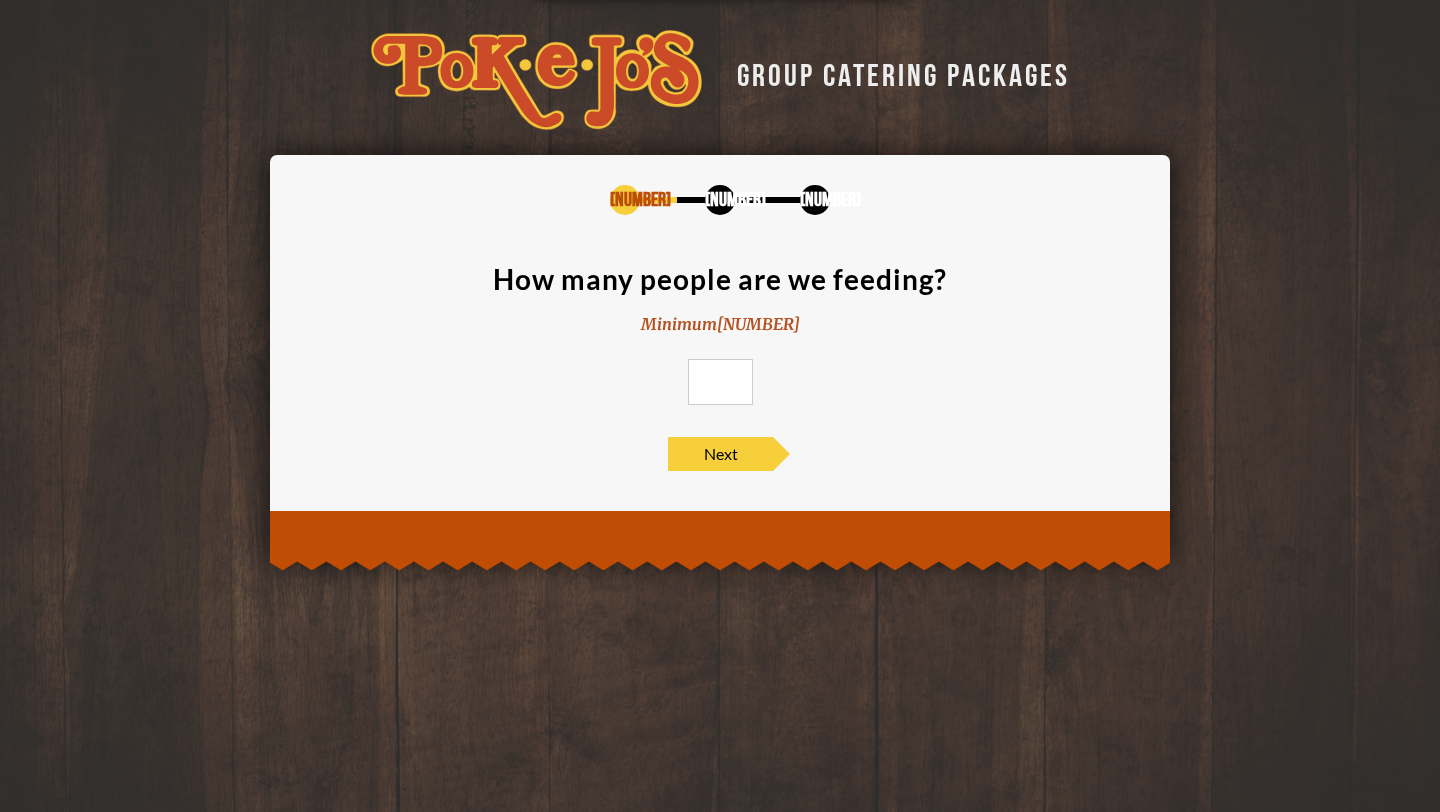 scroll, scrollTop: 0, scrollLeft: 0, axis: both 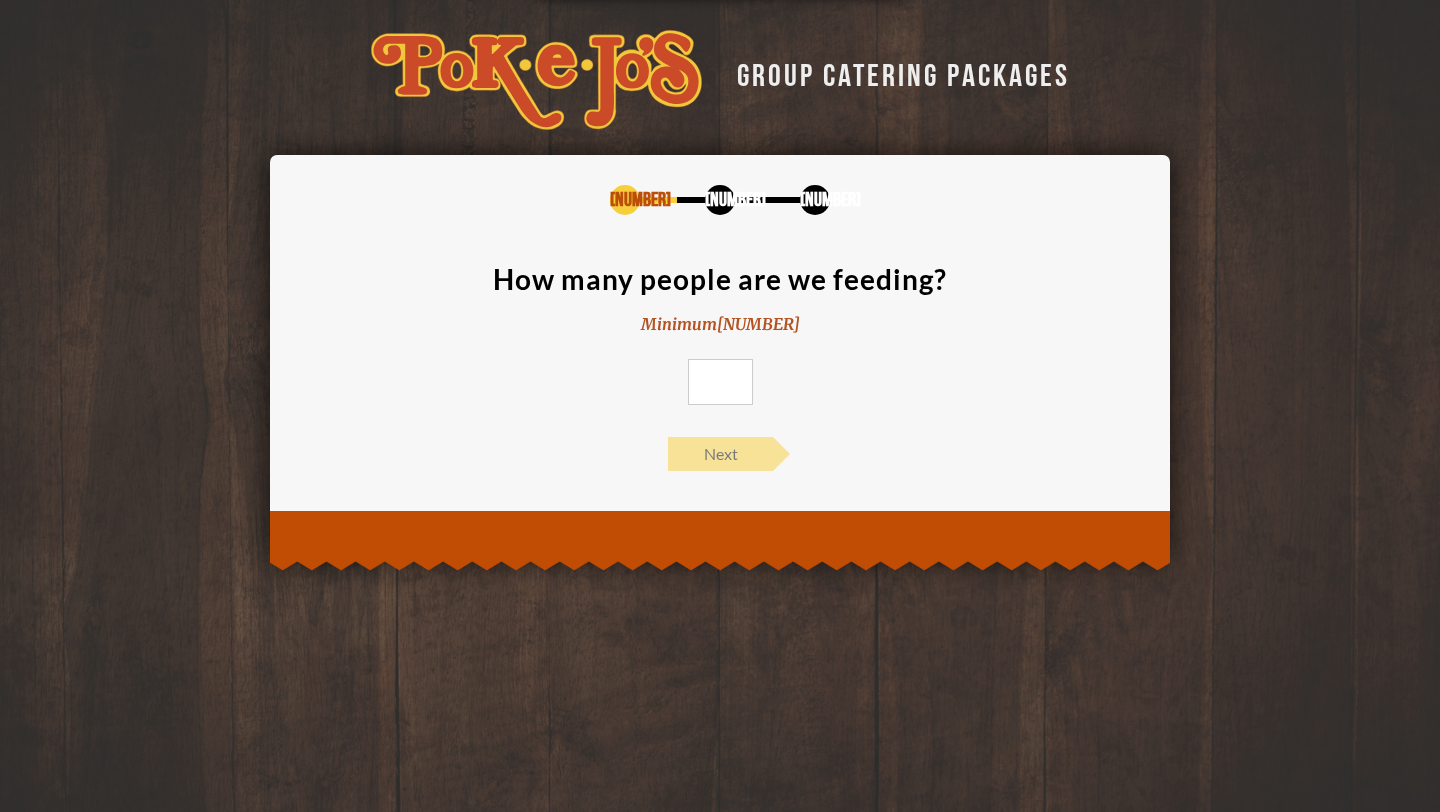 type on "40" 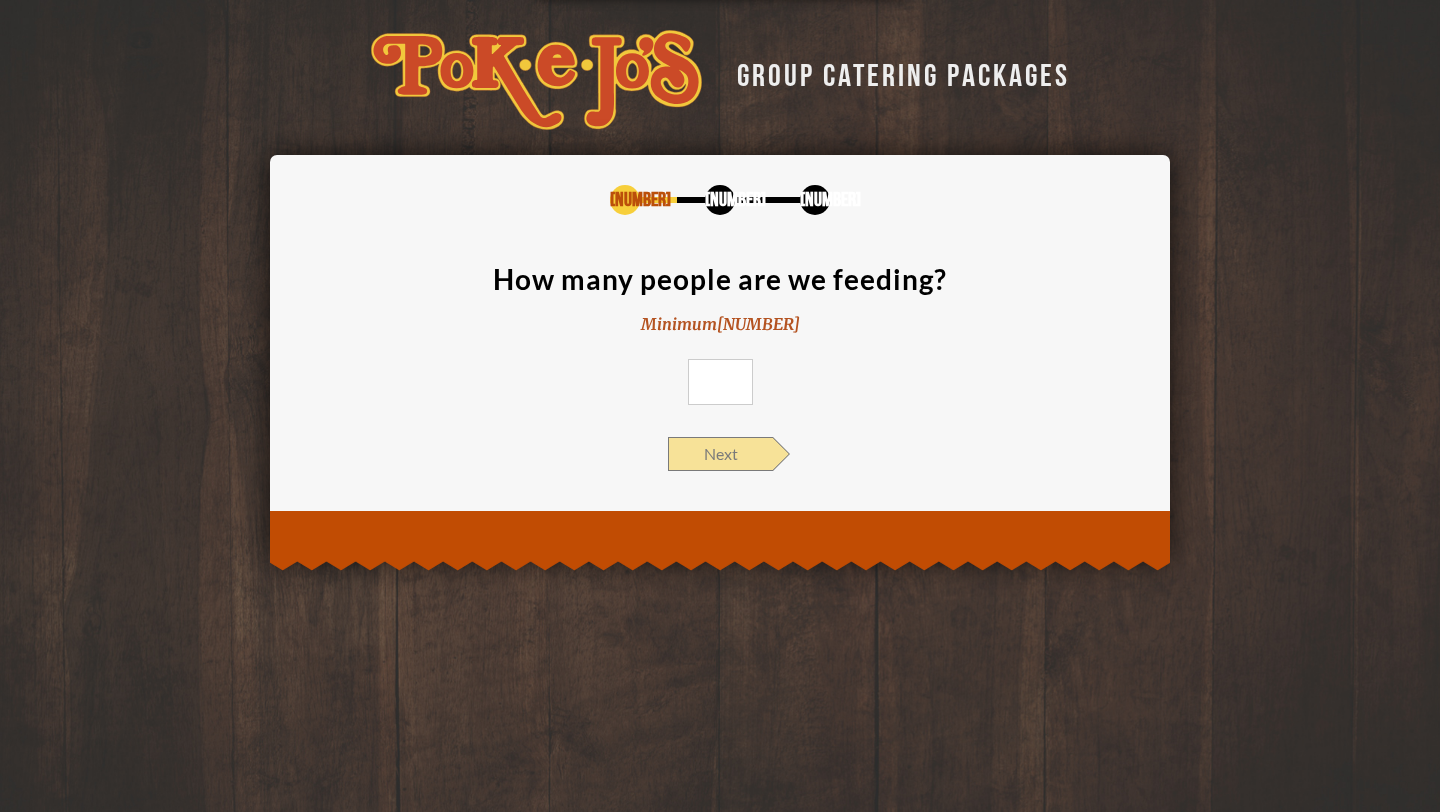 click on "Next" at bounding box center (720, 454) 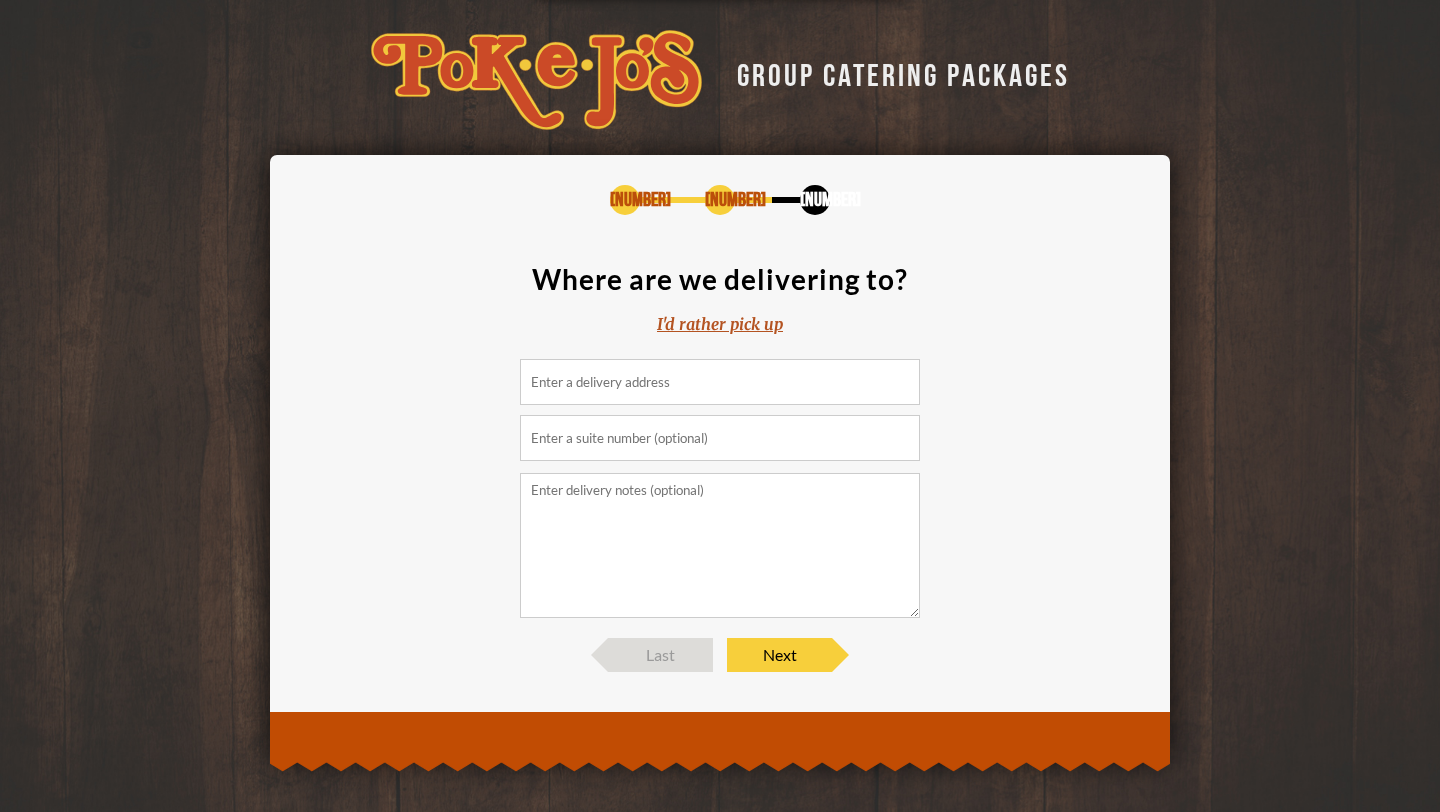 click at bounding box center (720, 382) 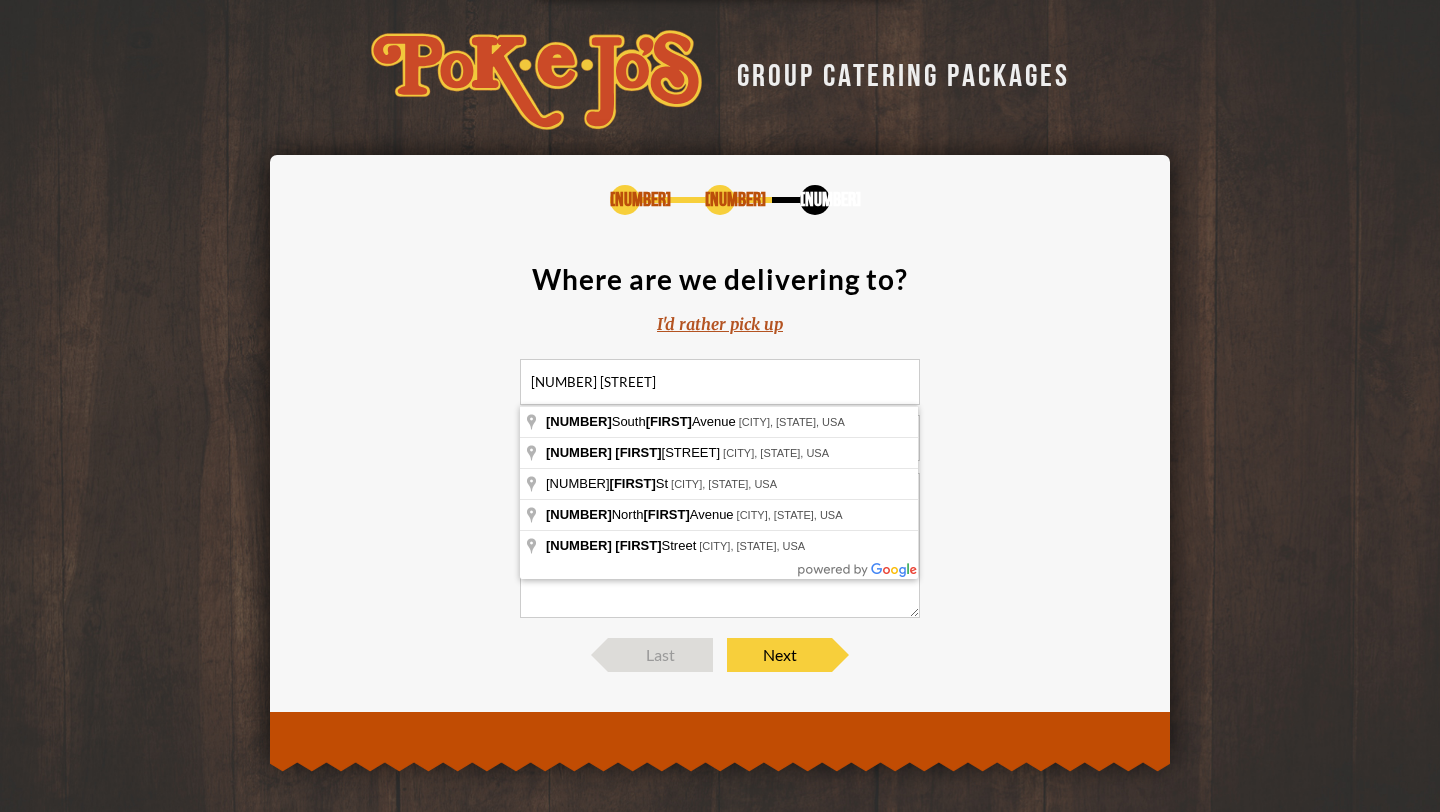 type on "4009 Harvey Penick Drive, Round Rock, TX, USA" 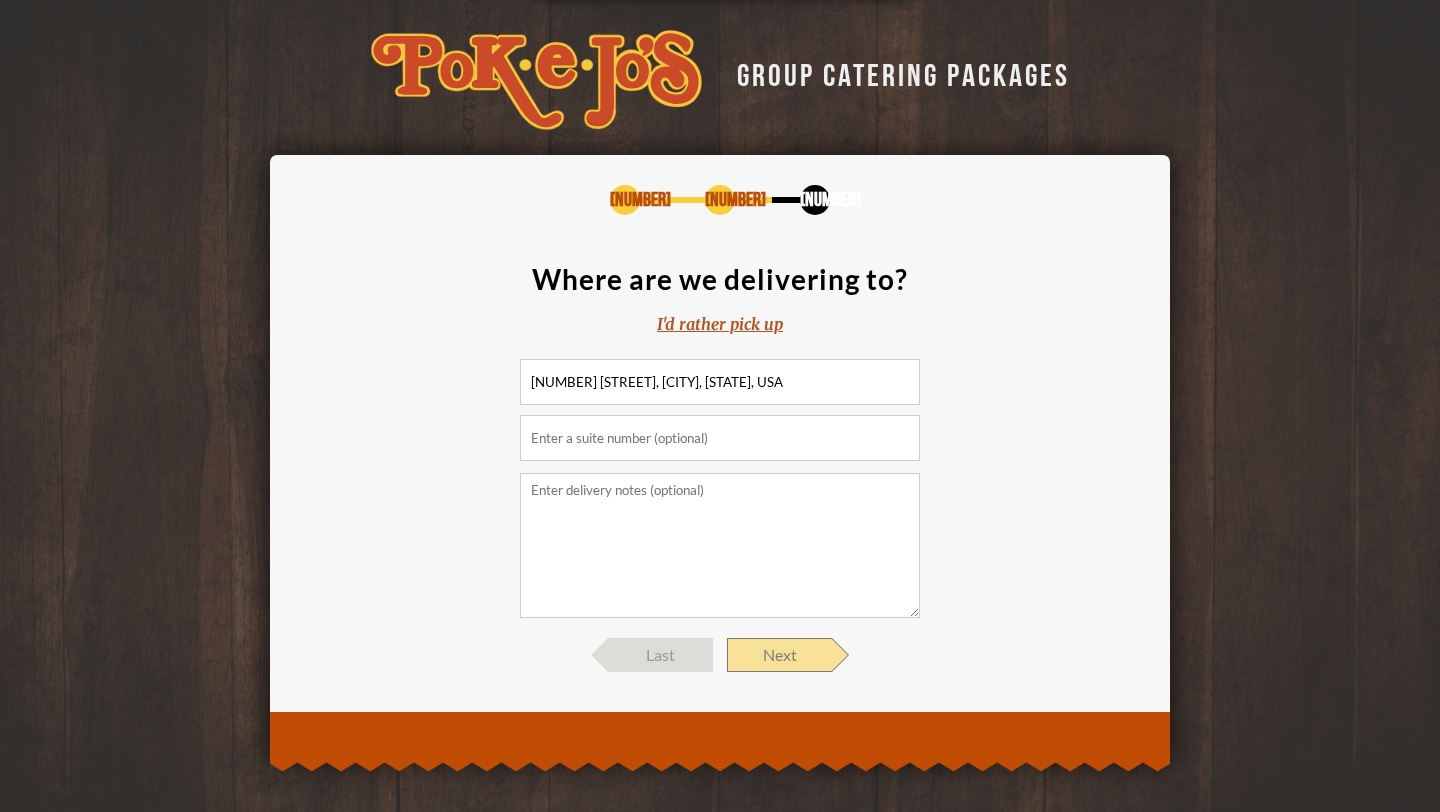 click on "Next" at bounding box center [779, 655] 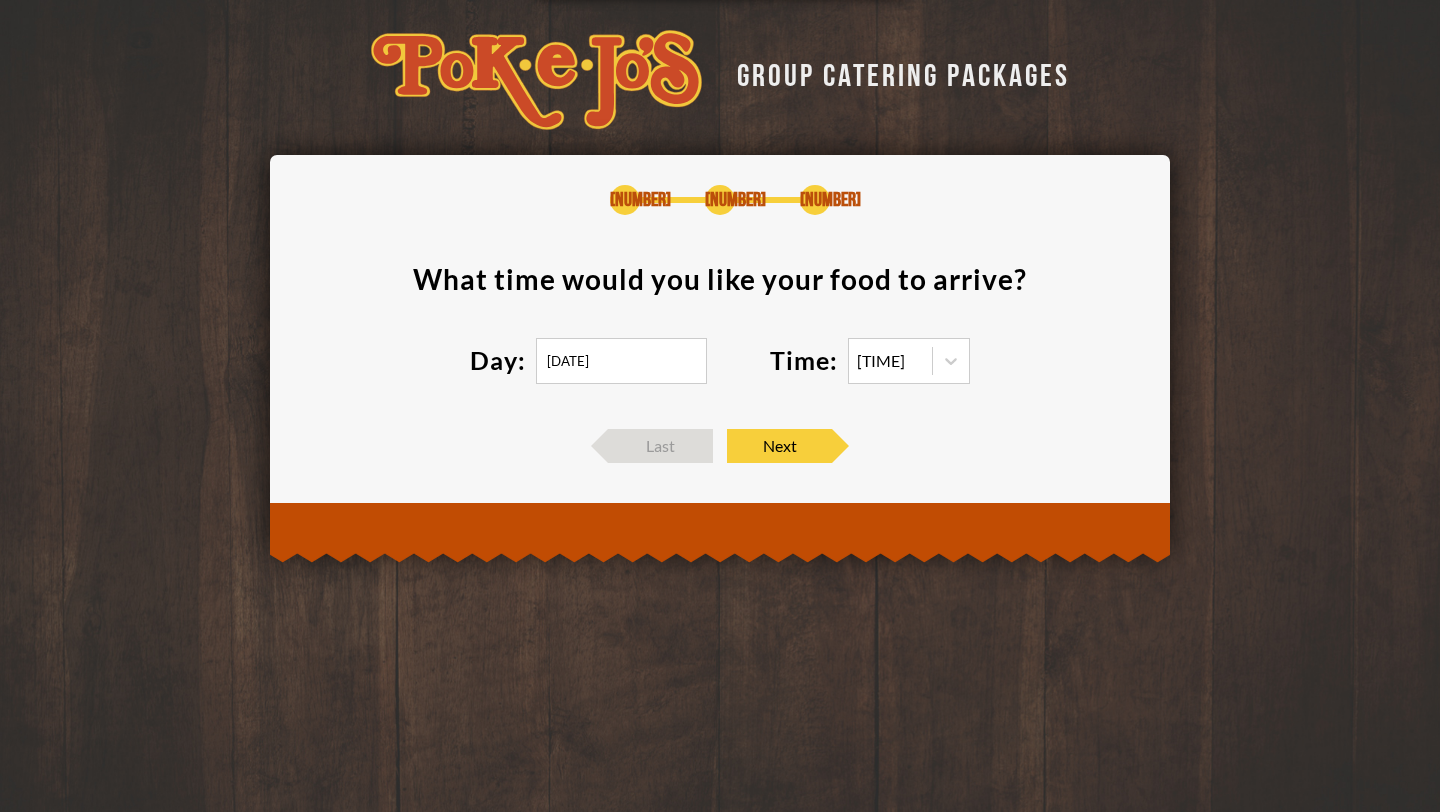 click on "08/06/2025" at bounding box center [621, 361] 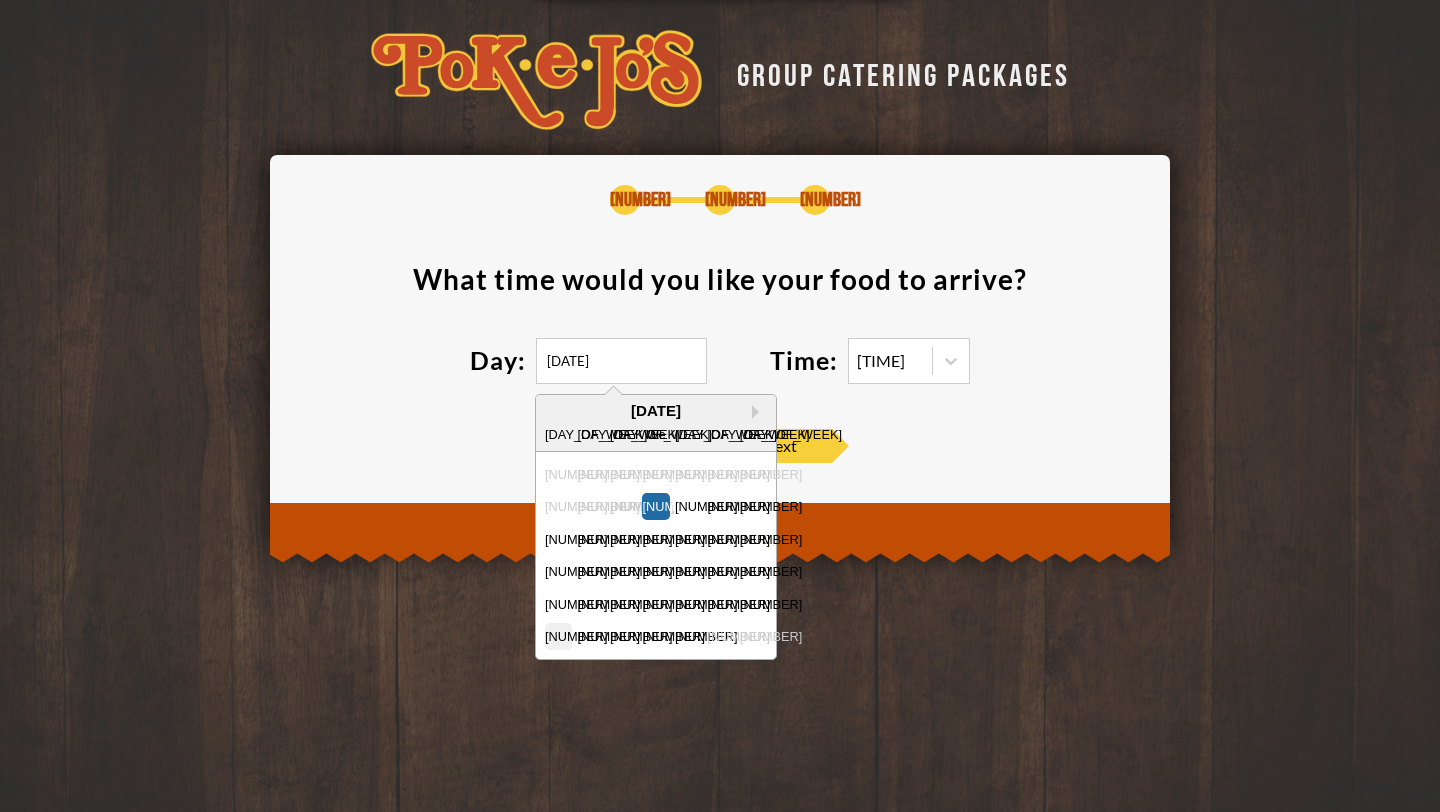 click on "31" at bounding box center [558, 636] 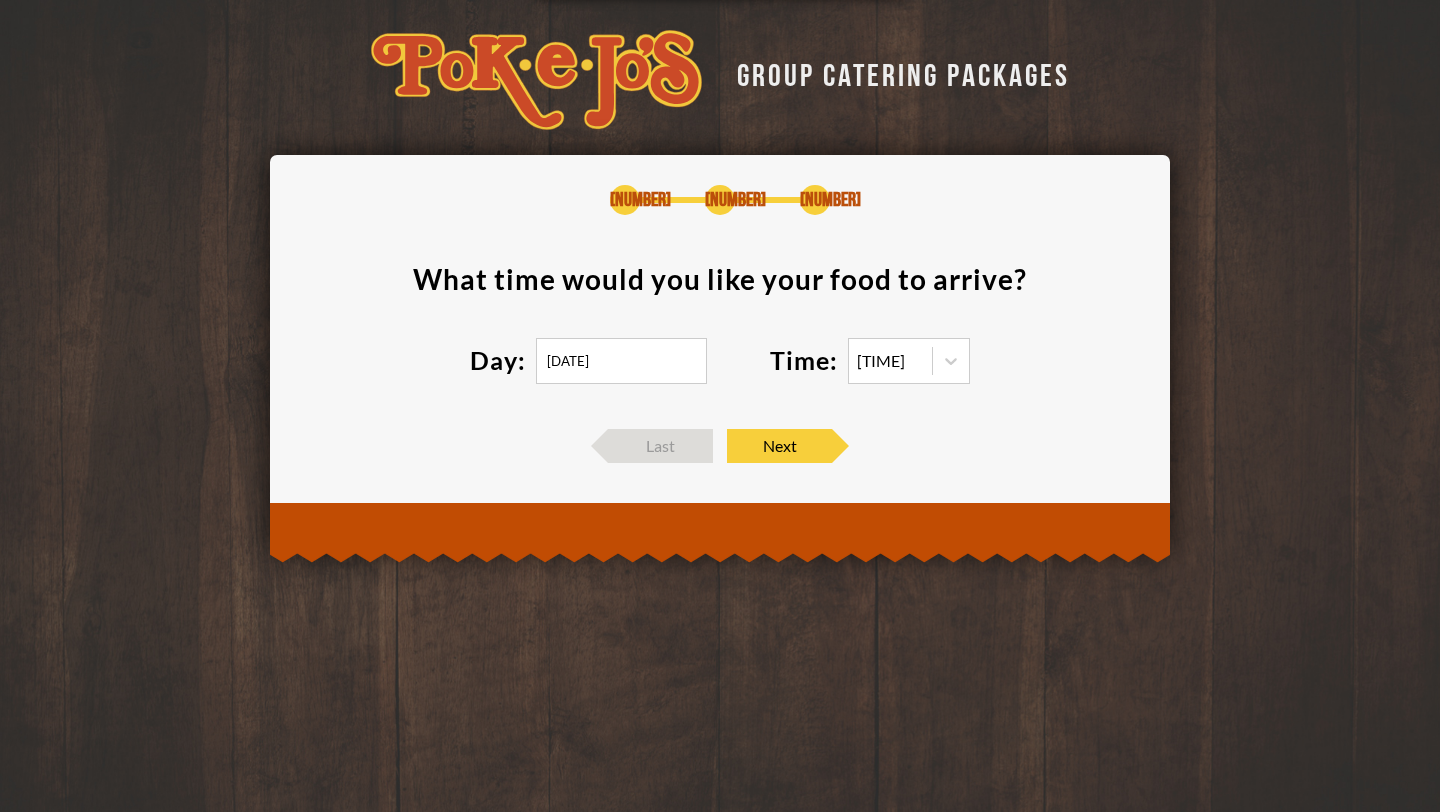 click on "11:00 am" at bounding box center (881, 361) 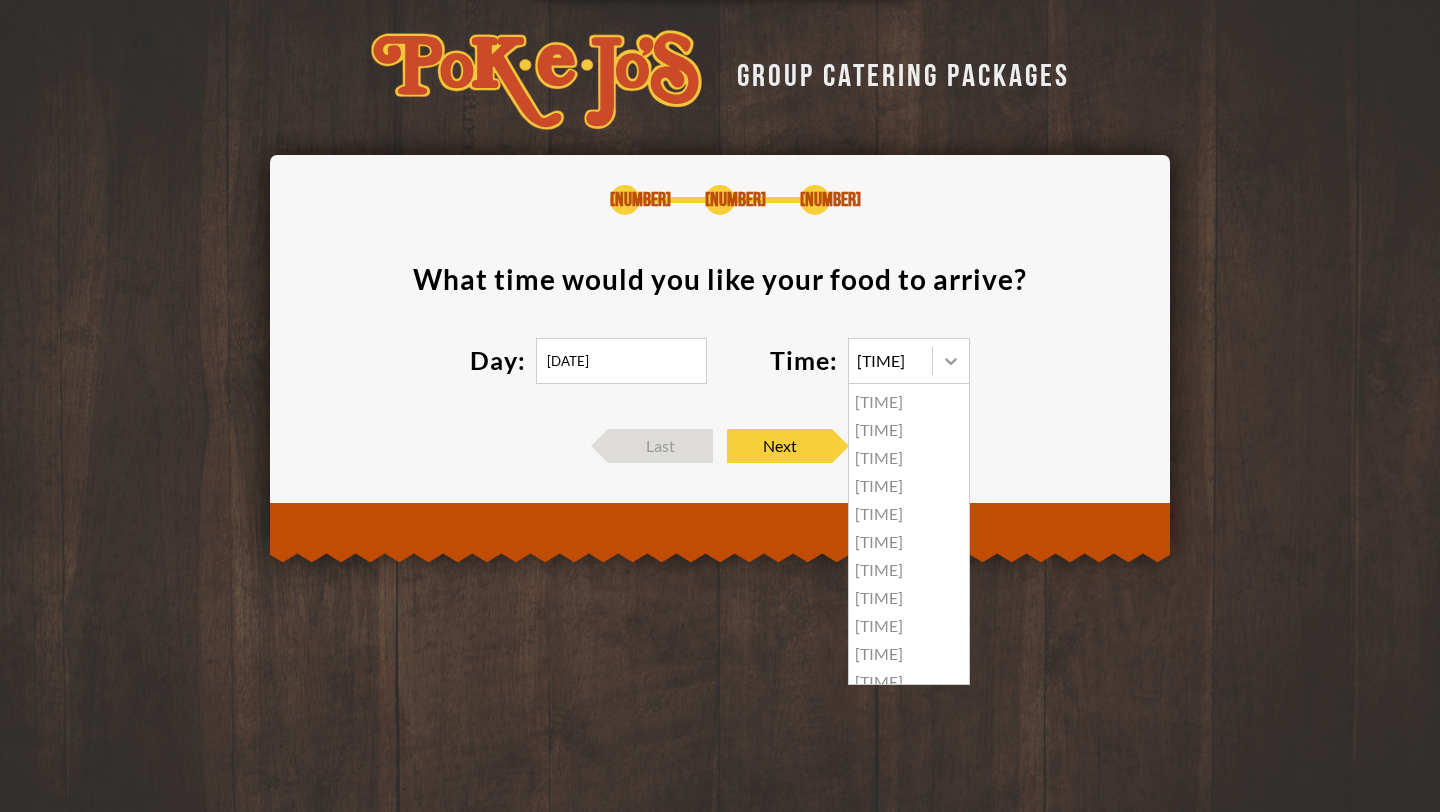 click 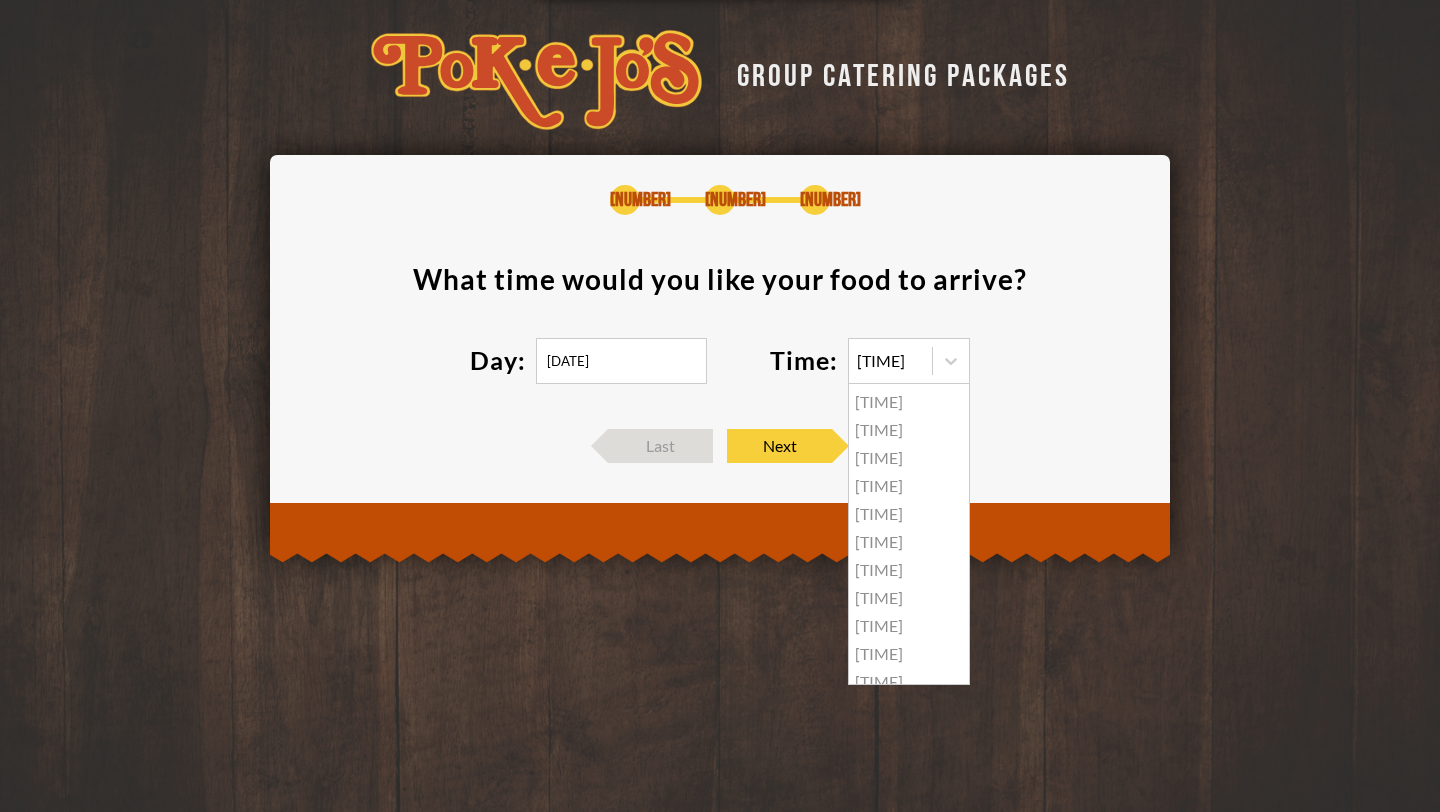 click on "12:30 pm" at bounding box center (909, 486) 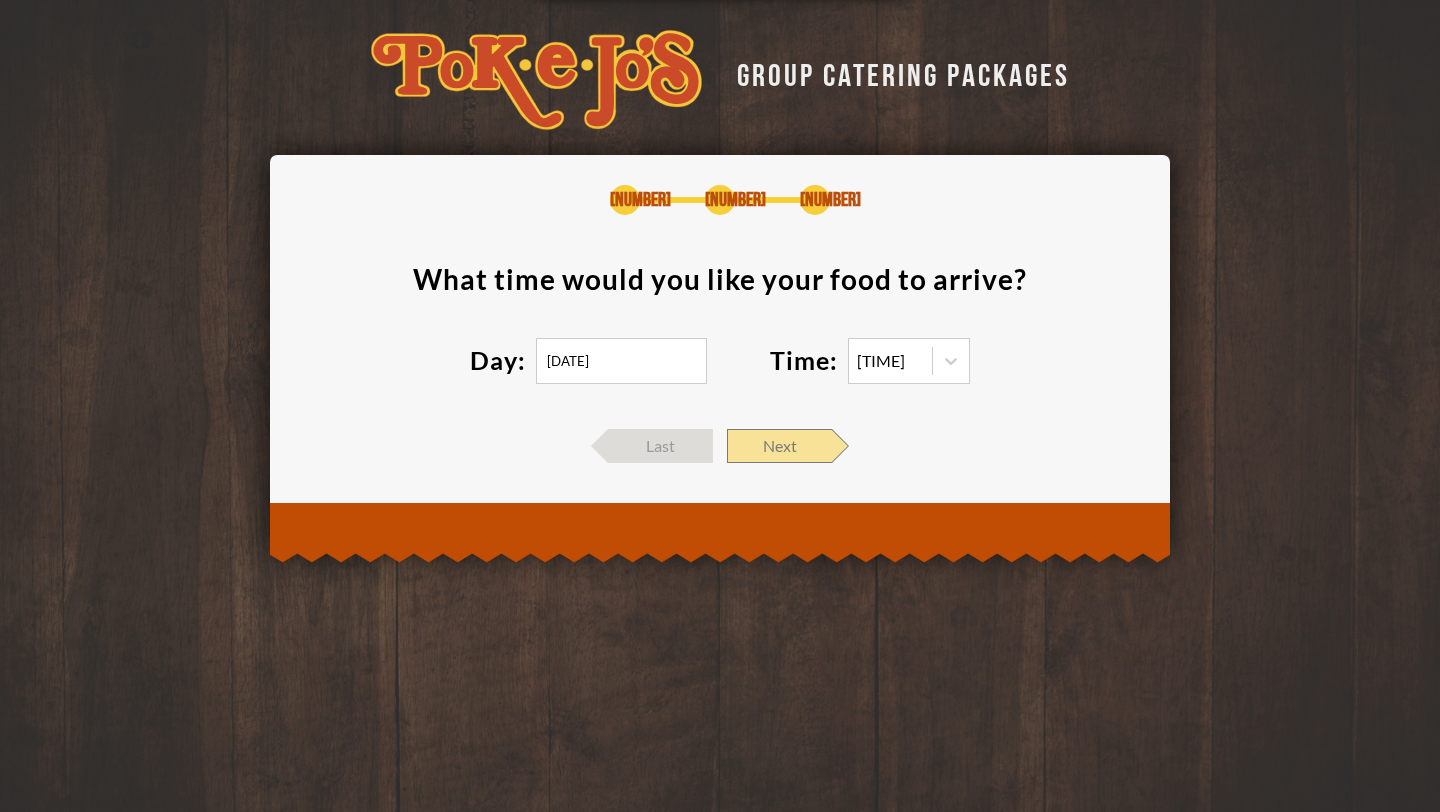 click on "Next" at bounding box center [779, 446] 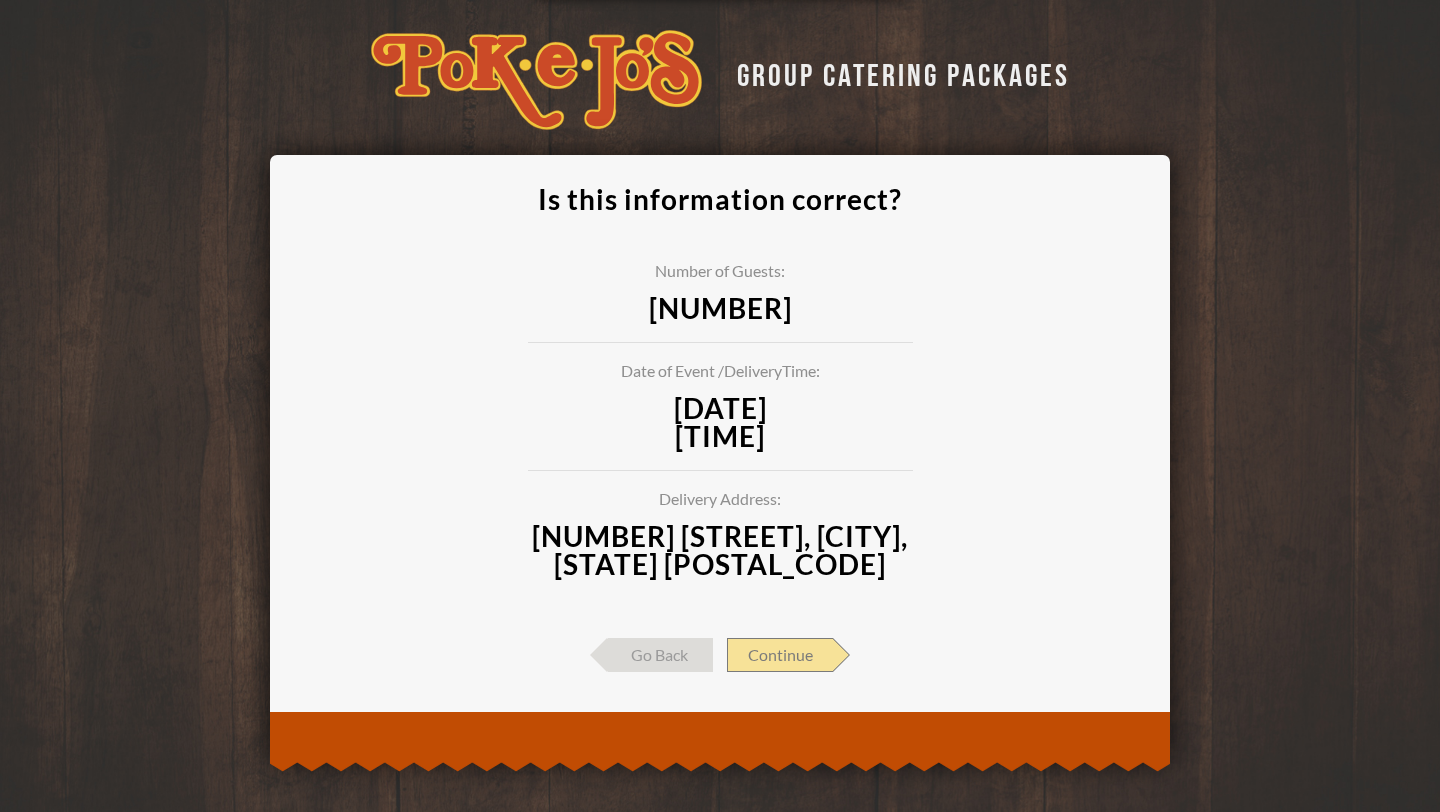 click on "Continue" at bounding box center (780, 655) 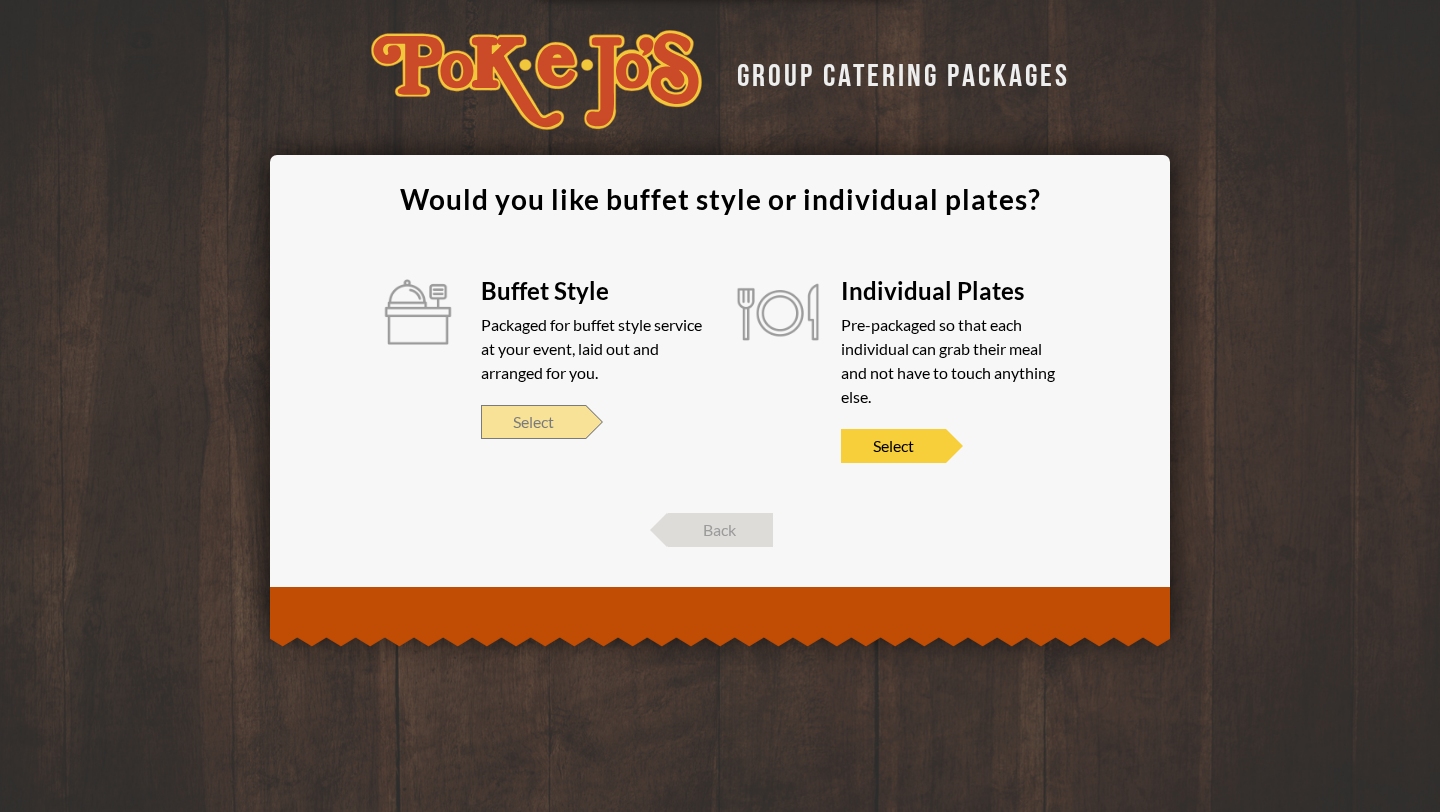 click on "Select" at bounding box center (533, 422) 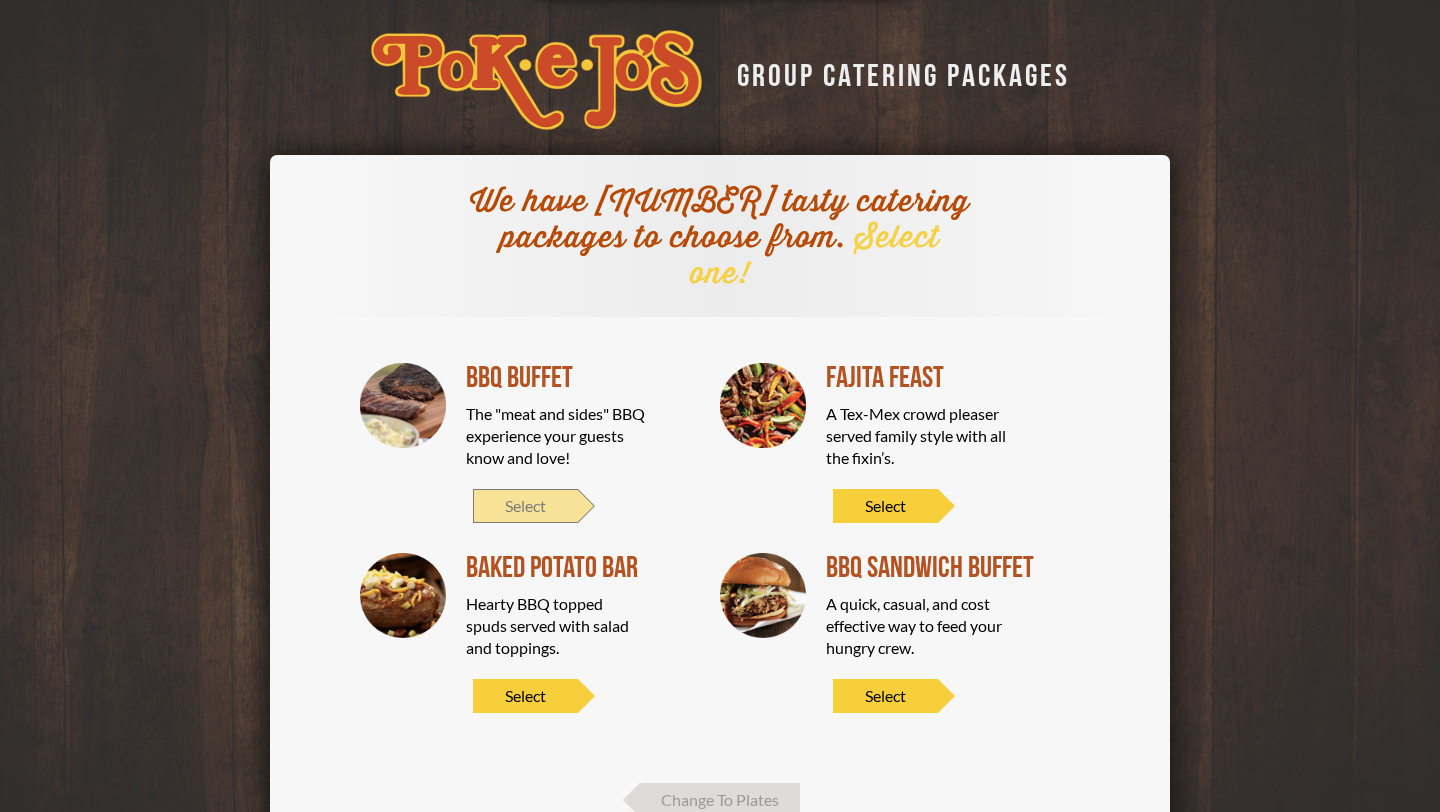 click on "Select" at bounding box center (525, 506) 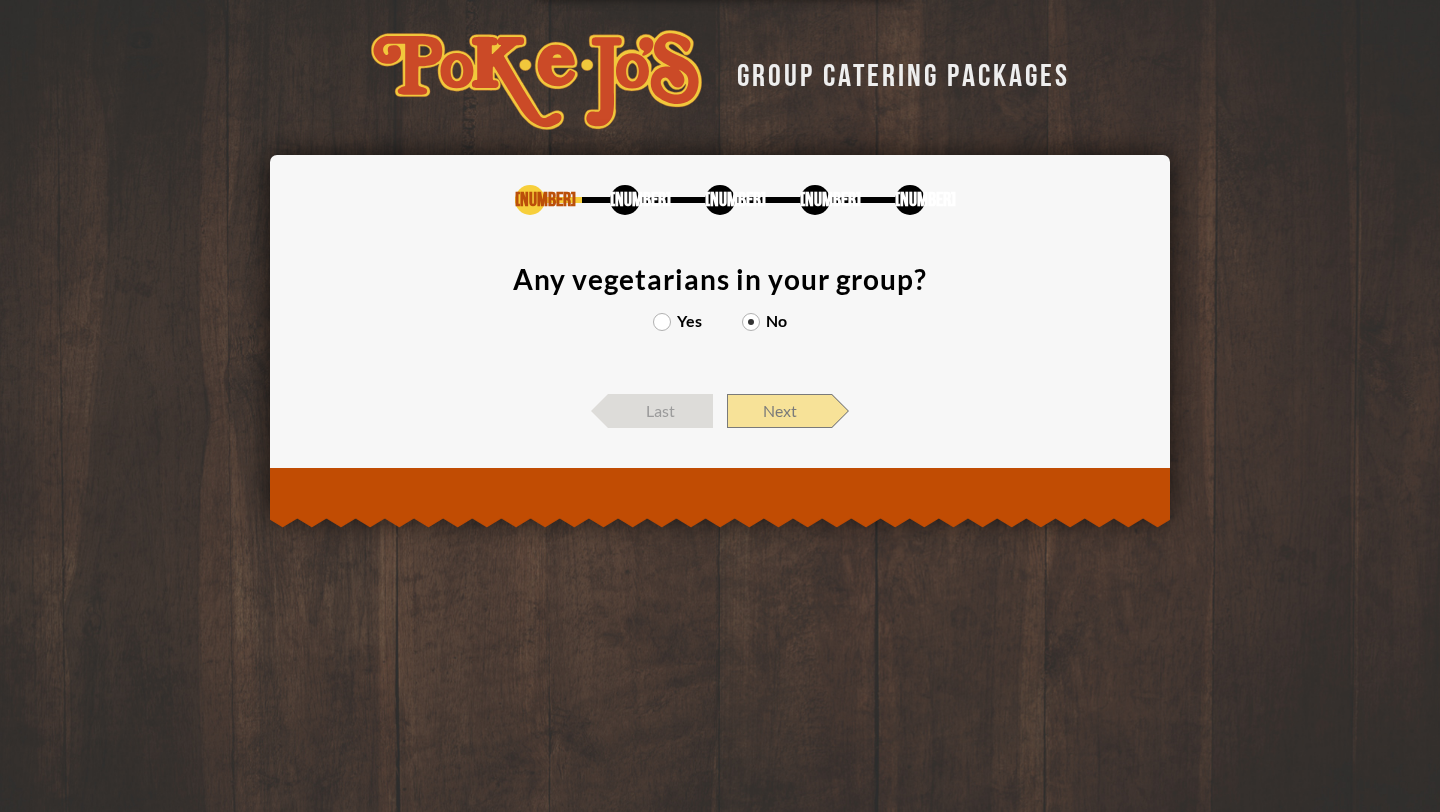 click on "Next" at bounding box center (779, 411) 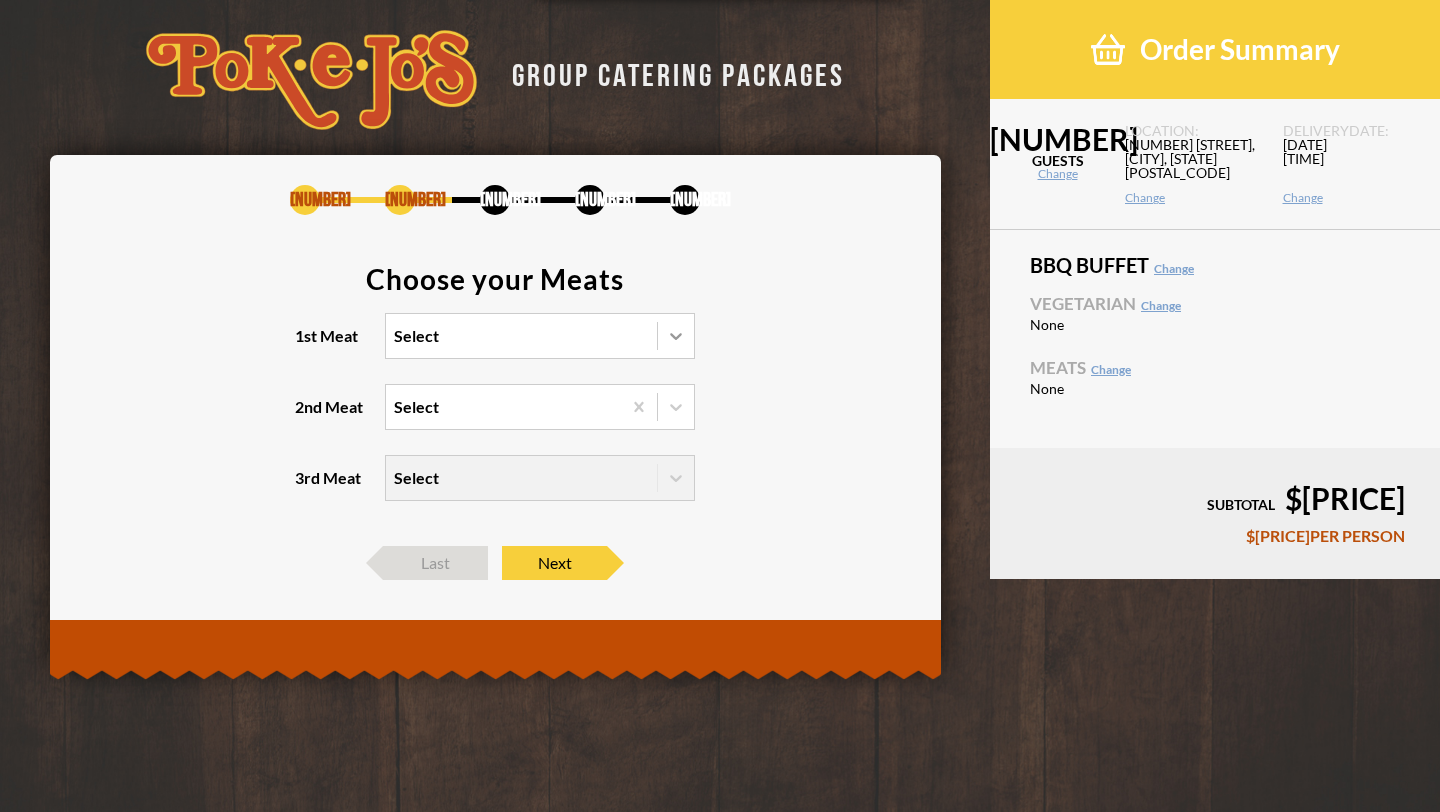 click 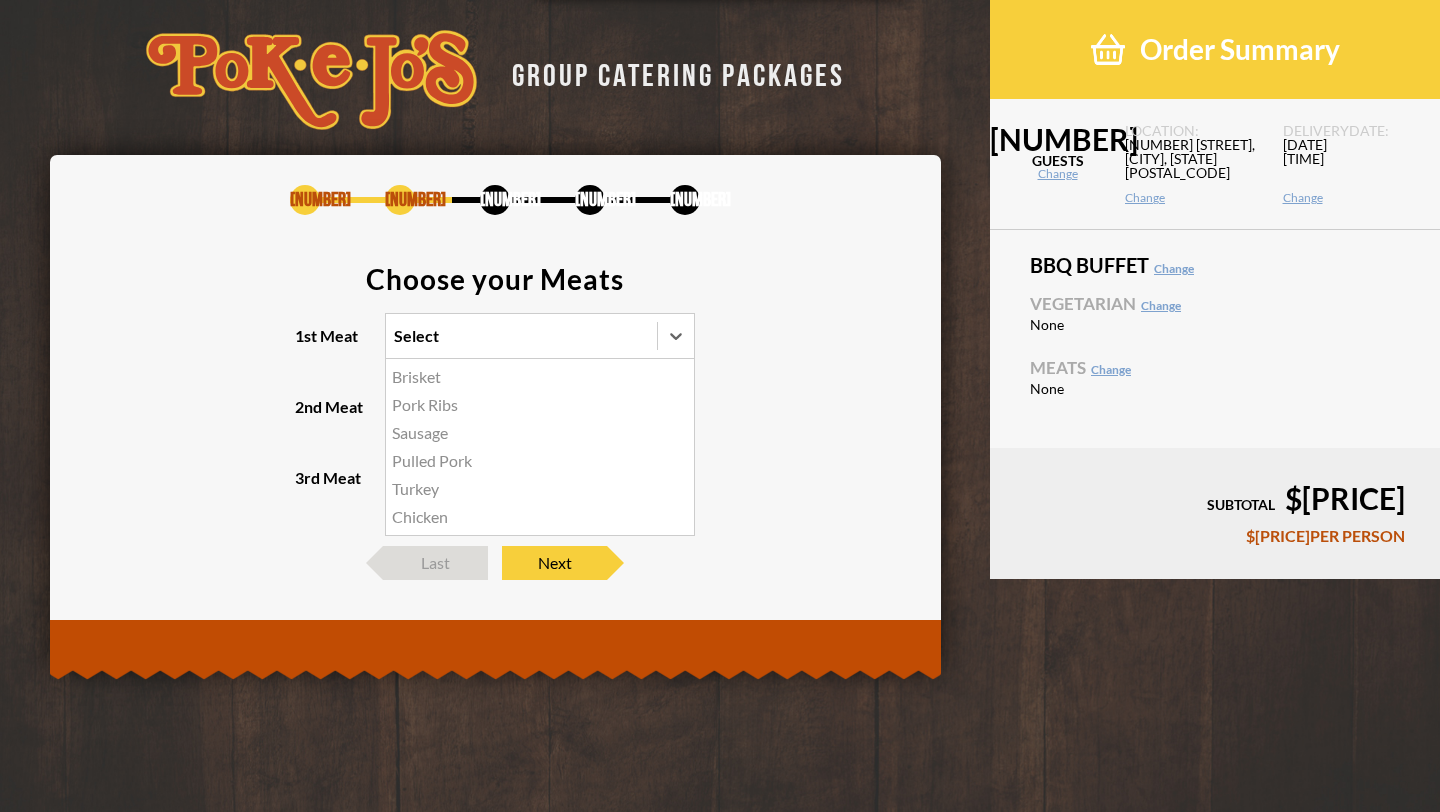 click on "Brisket" at bounding box center (540, 377) 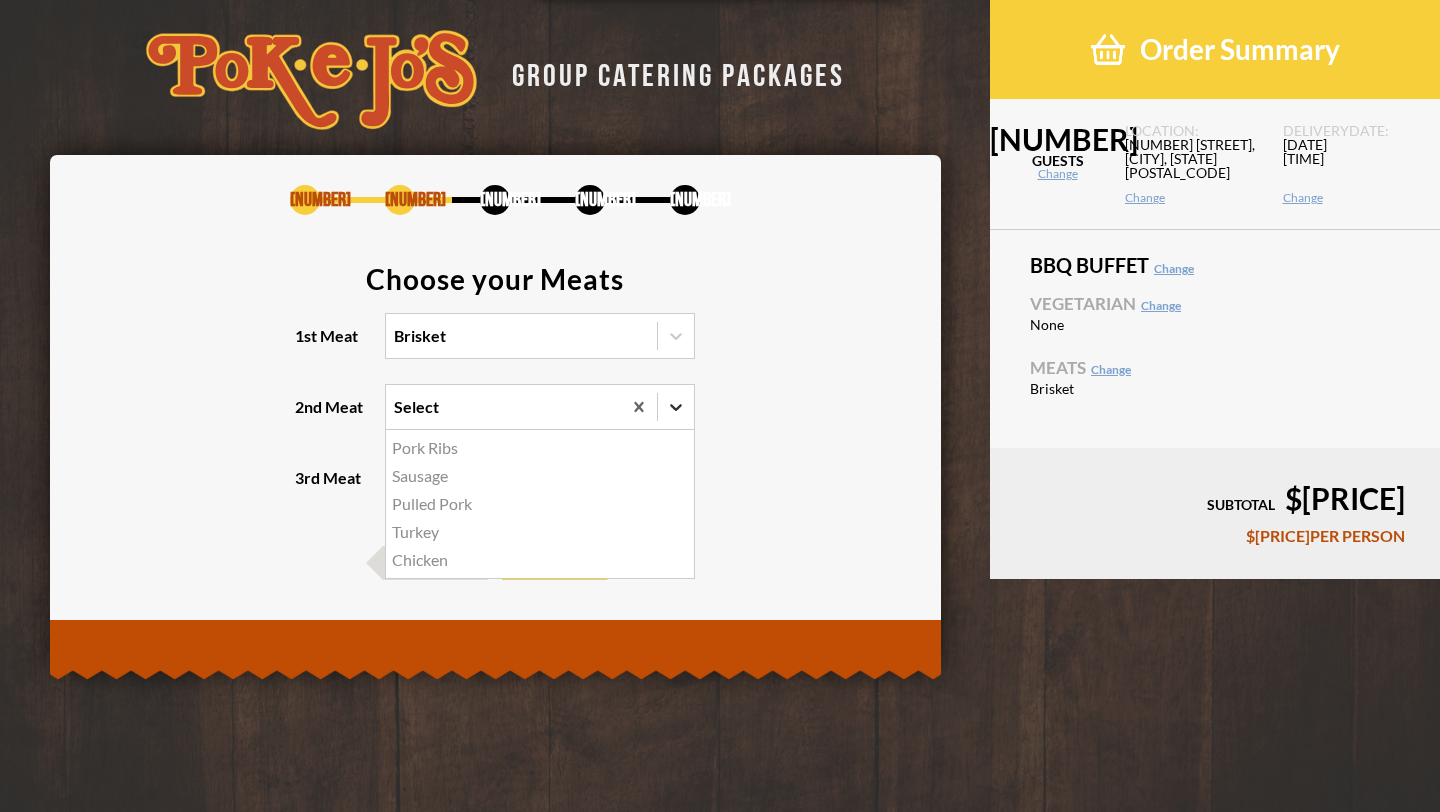 click 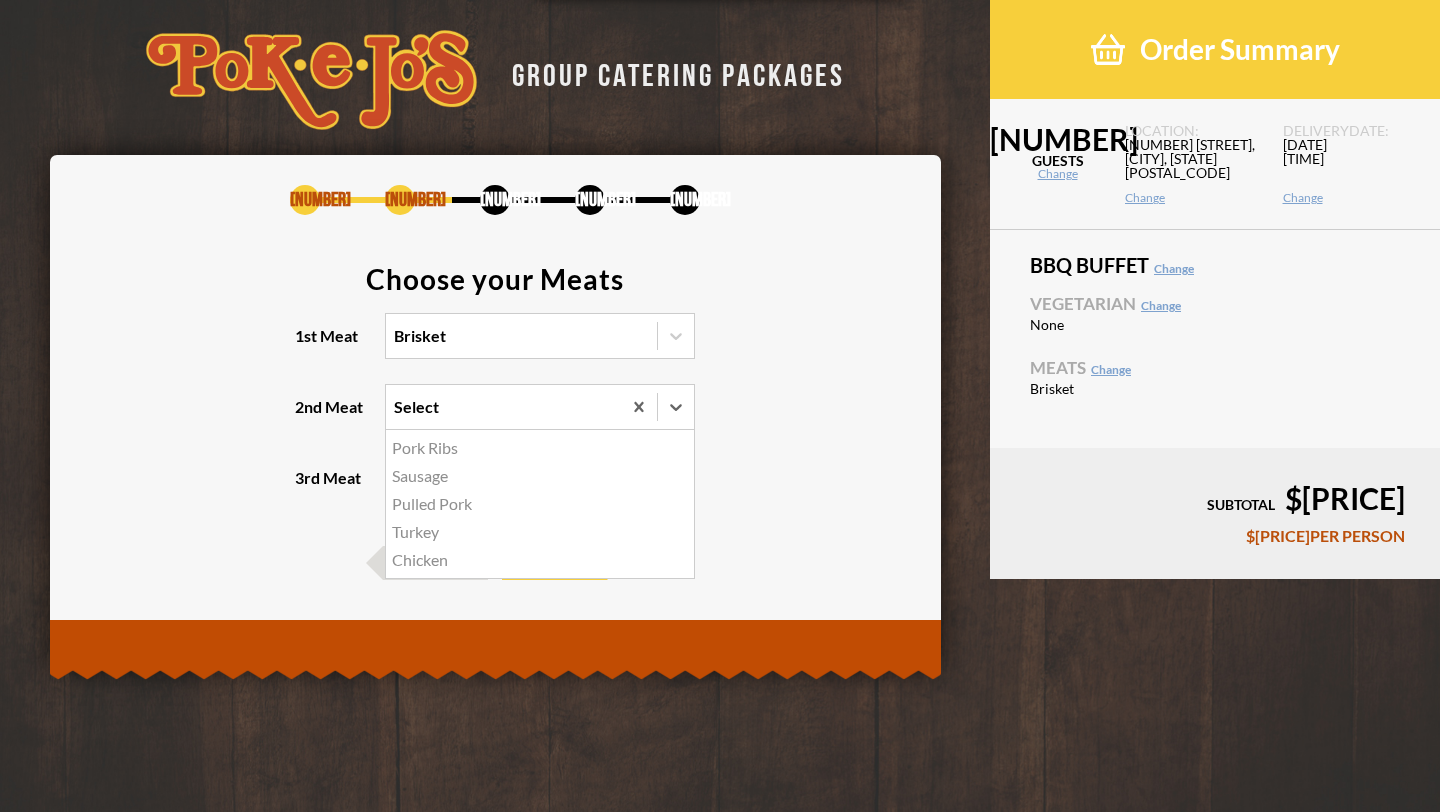 click on "Chicken" at bounding box center [540, 560] 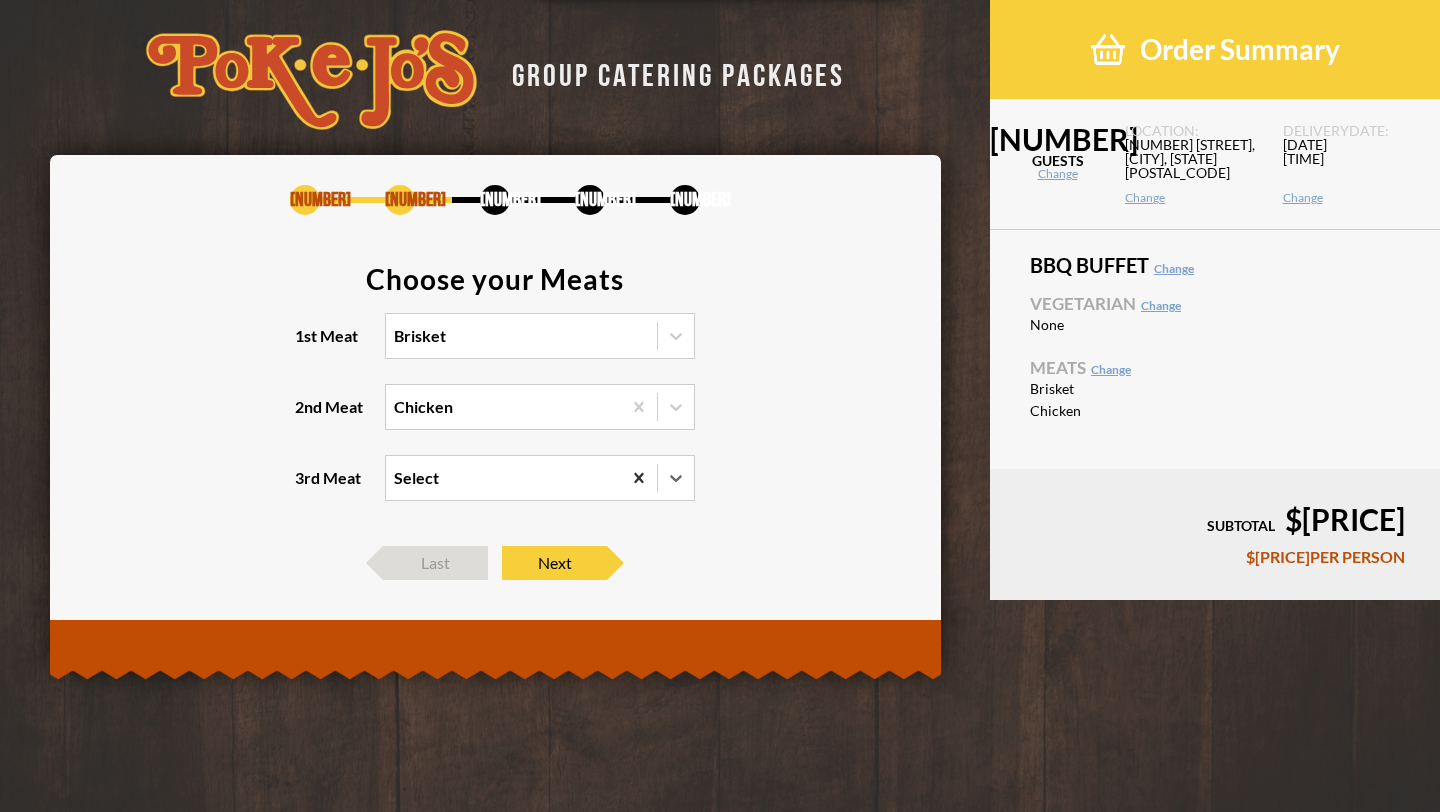 click at bounding box center [639, 478] 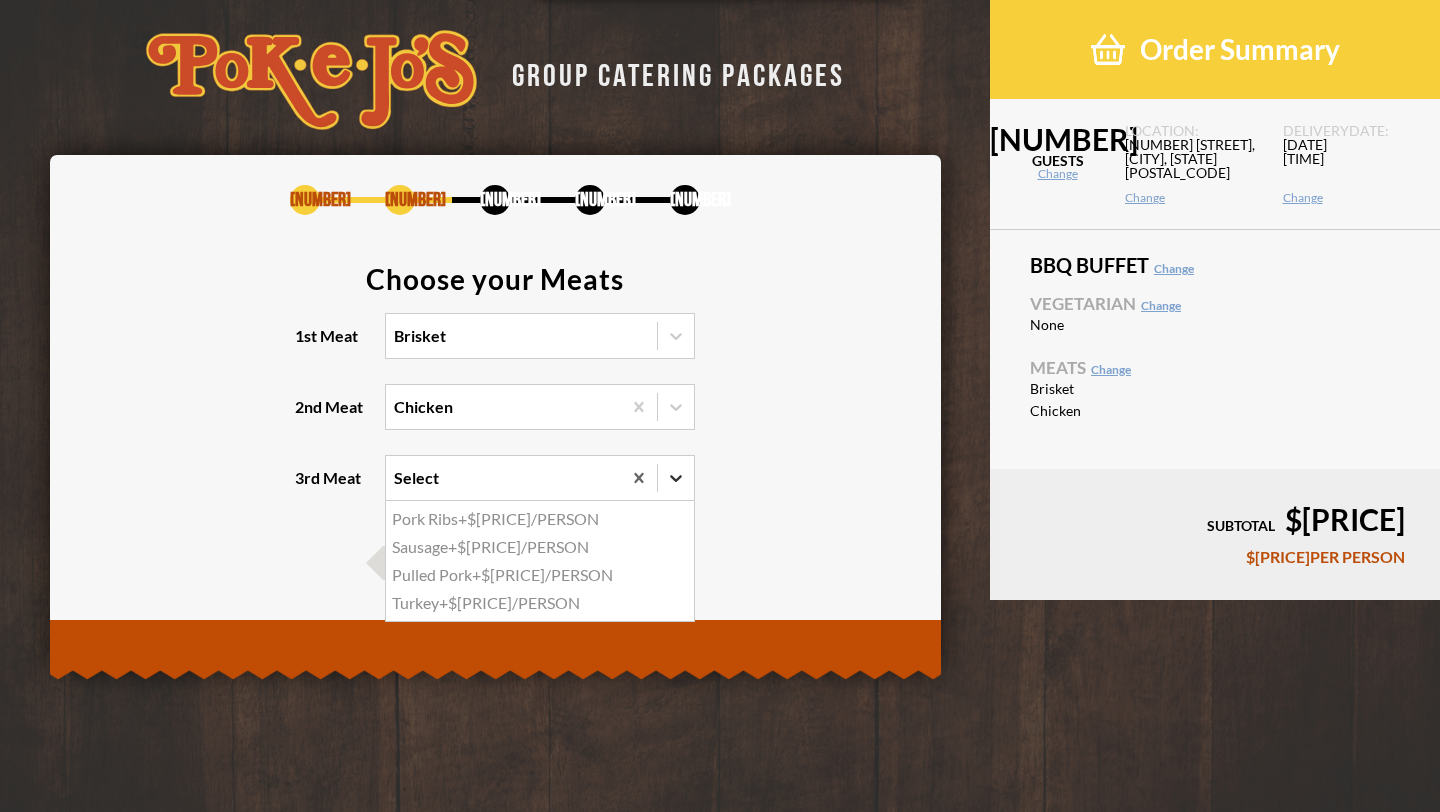 click 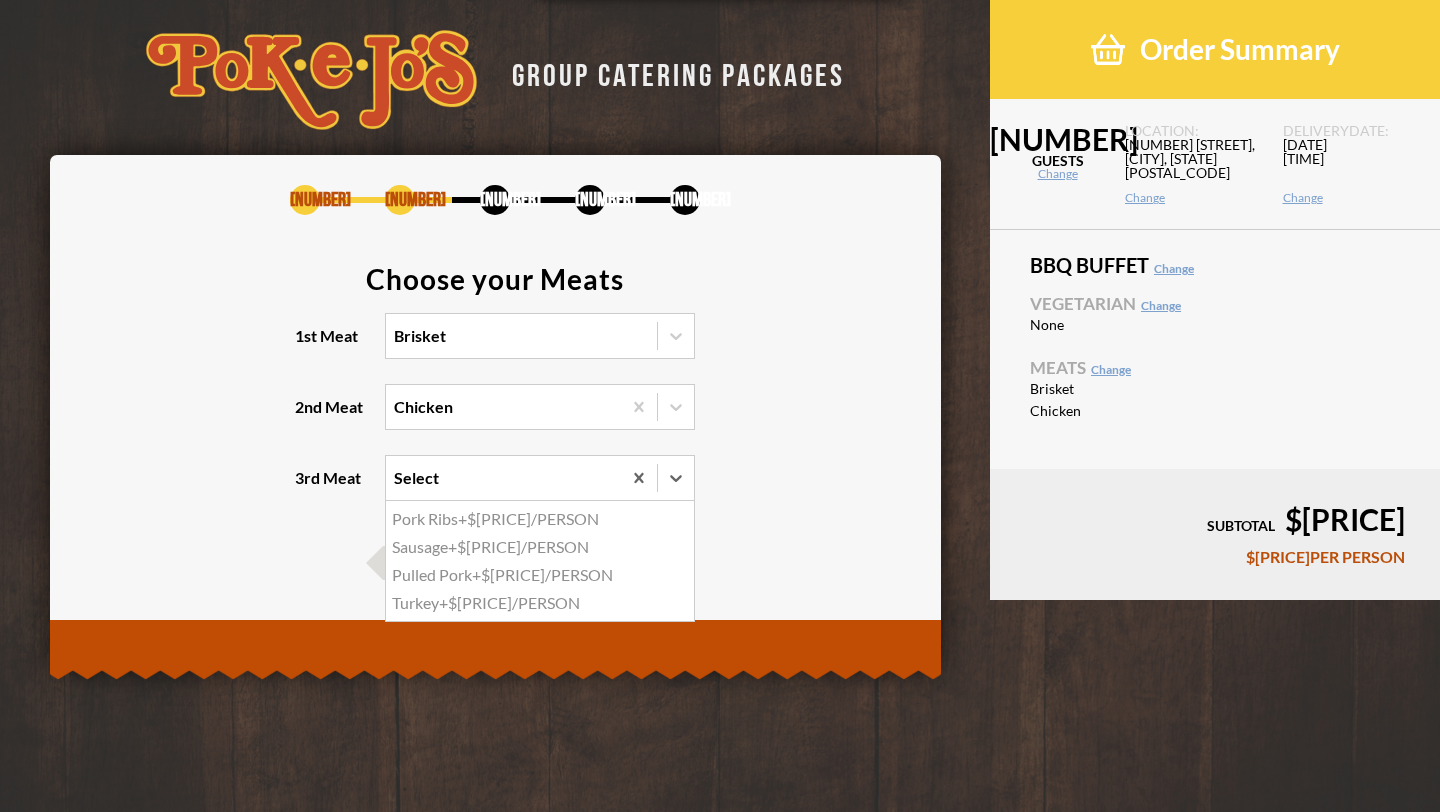 click on "Choose your Meats 1st Meat Brisket 2nd Meat Chicken 3rd Meat      option Pork Ribs focused, 1 of 4. 4 results available. Use Up and Down to choose options, press Enter to select the currently focused option, press Escape to exit the menu, press Tab to select the option and exit the menu. Select Pork Ribs  +$2.00/PERSON Sausage  +$2.00/PERSON Pulled Pork  +$2.00/PERSON Turkey  +$2.00/PERSON" at bounding box center (495, 395) 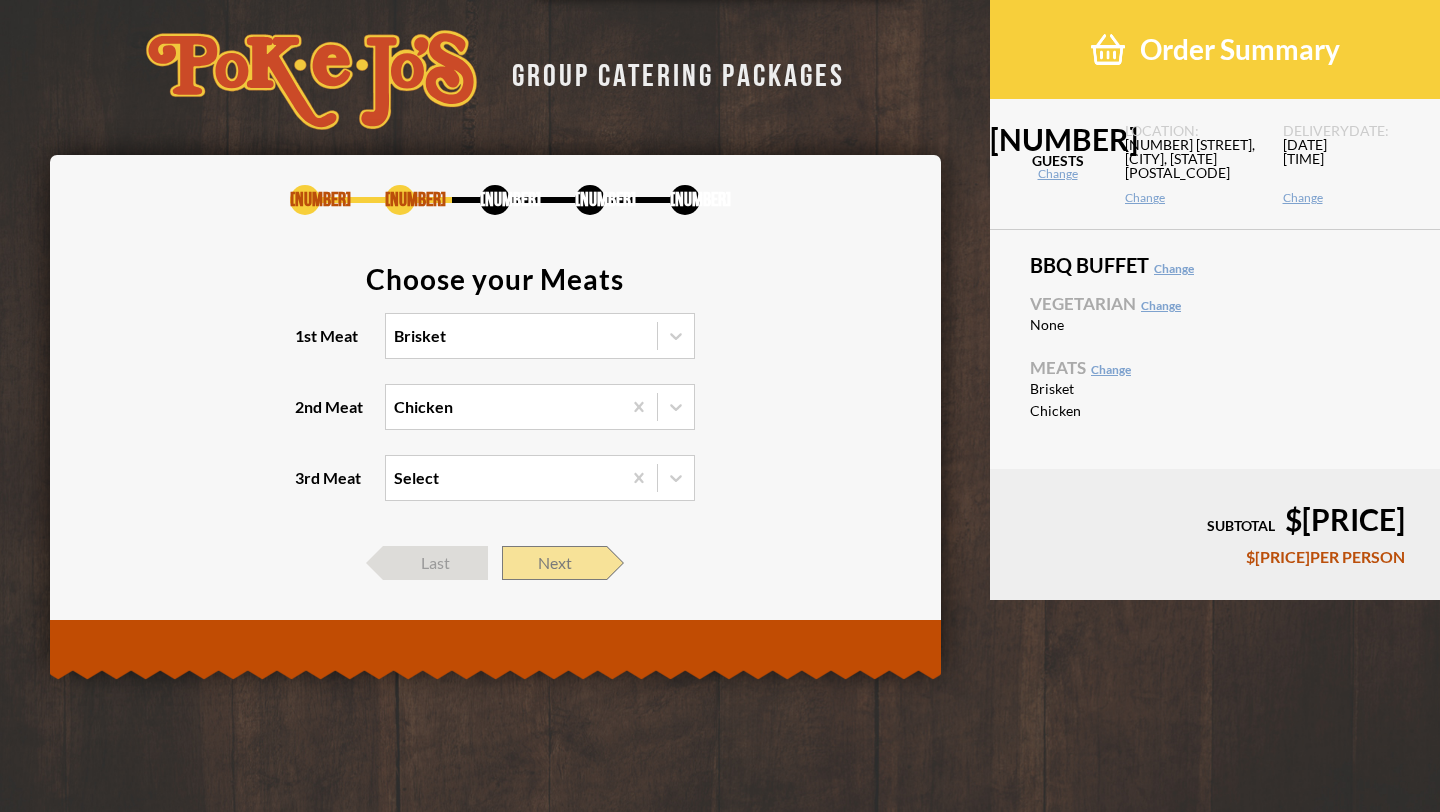 click on "Next" at bounding box center [554, 563] 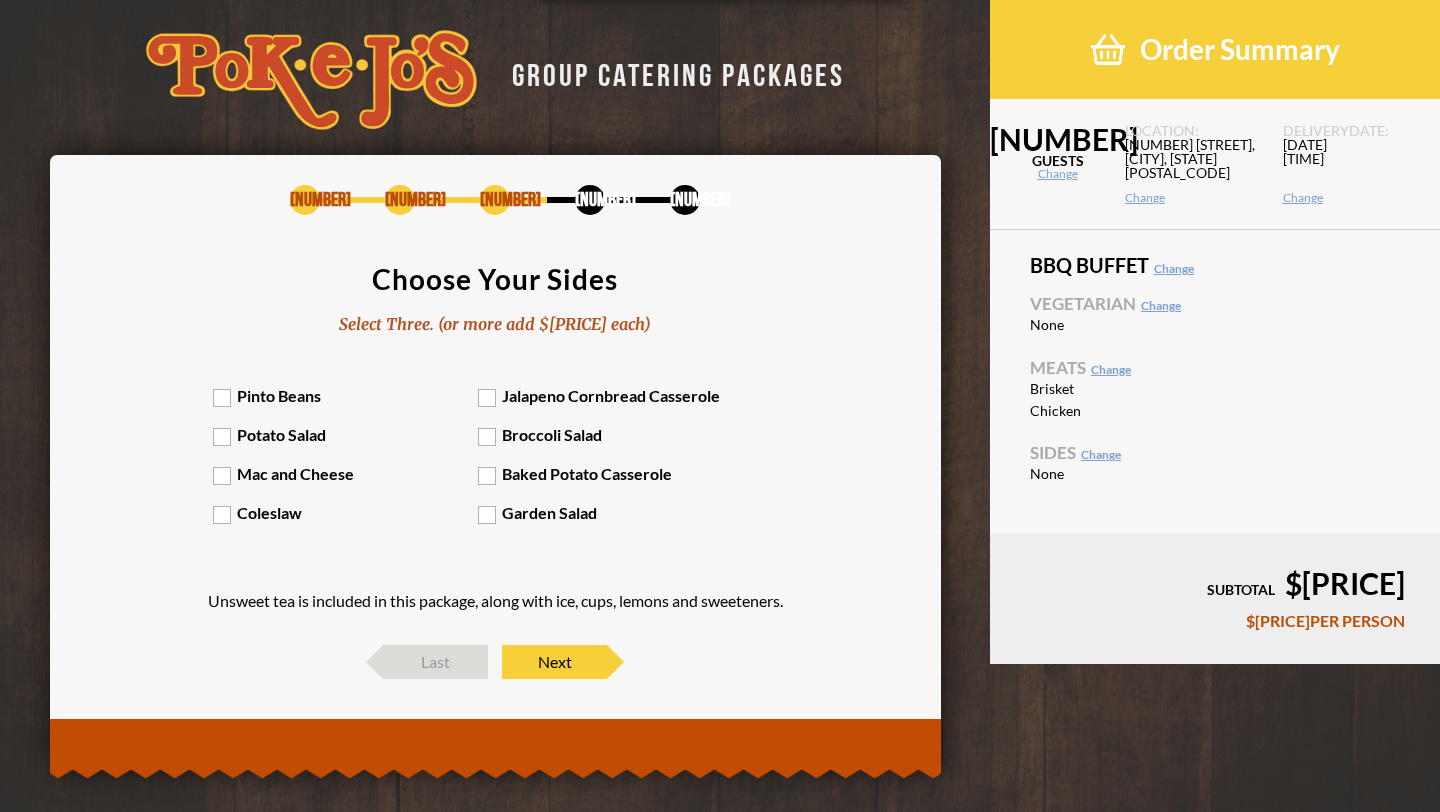 click on "Potato Salad" at bounding box center [346, 434] 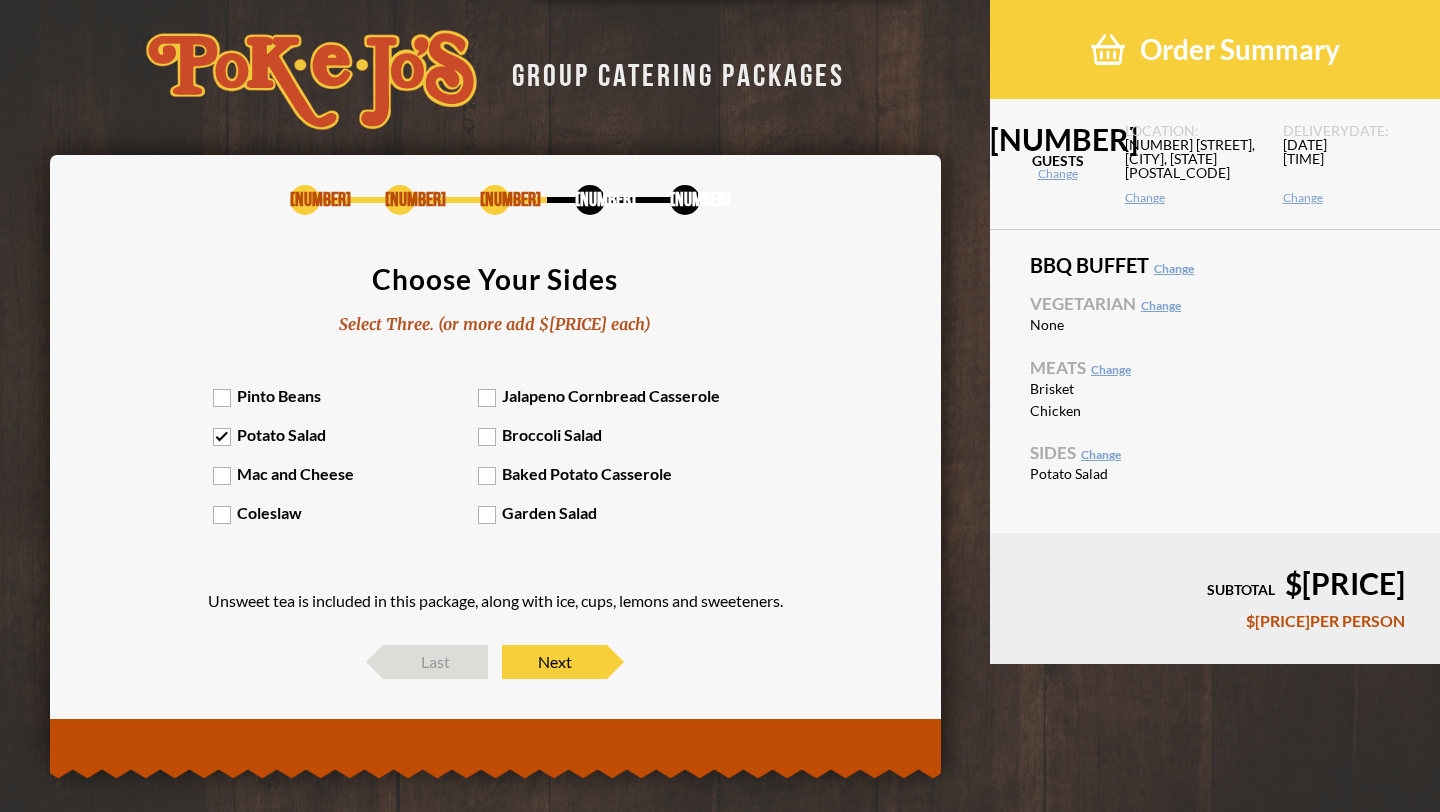 click on "Mac and Cheese" at bounding box center [346, 473] 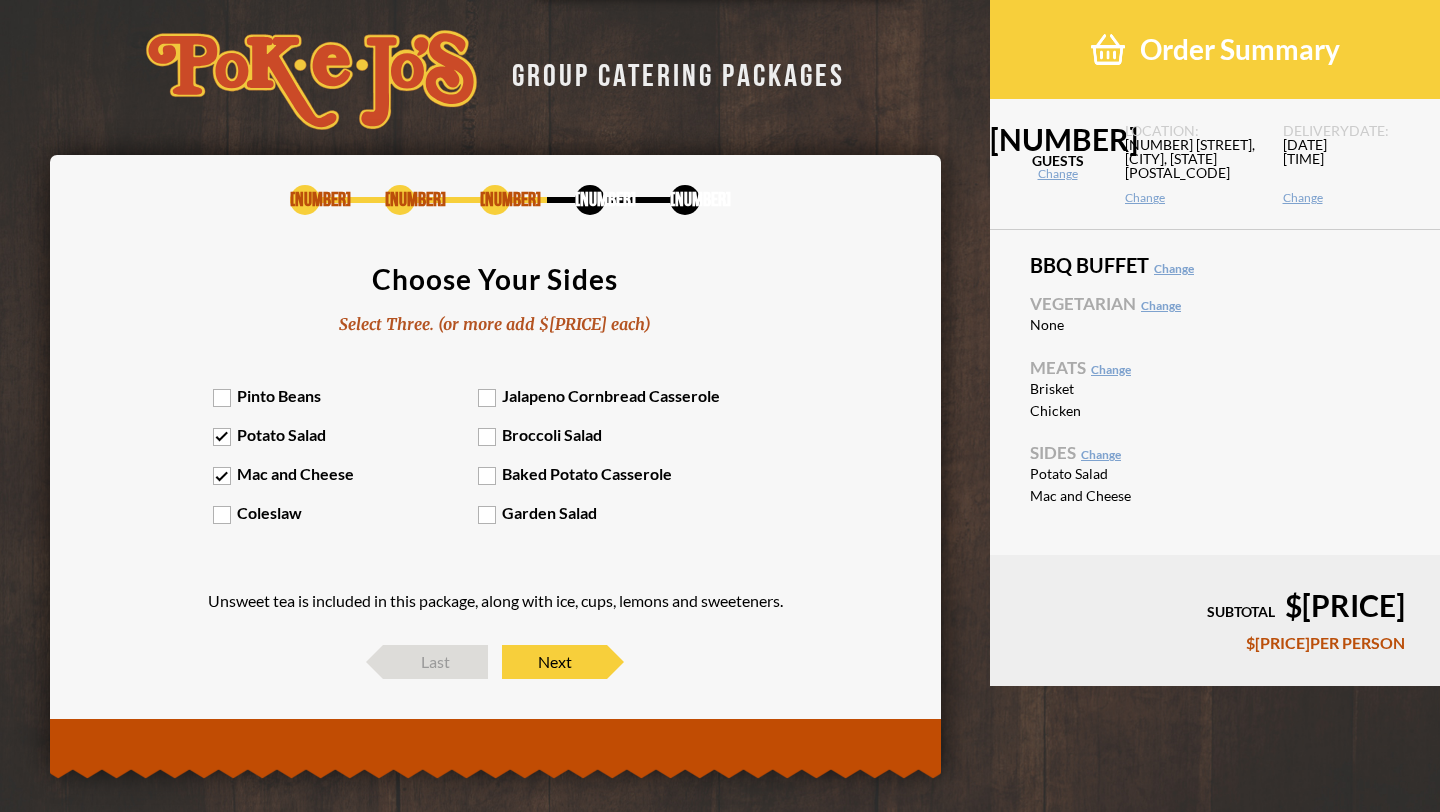 click on "Jalapeno Cornbread Casserole" at bounding box center [611, 395] 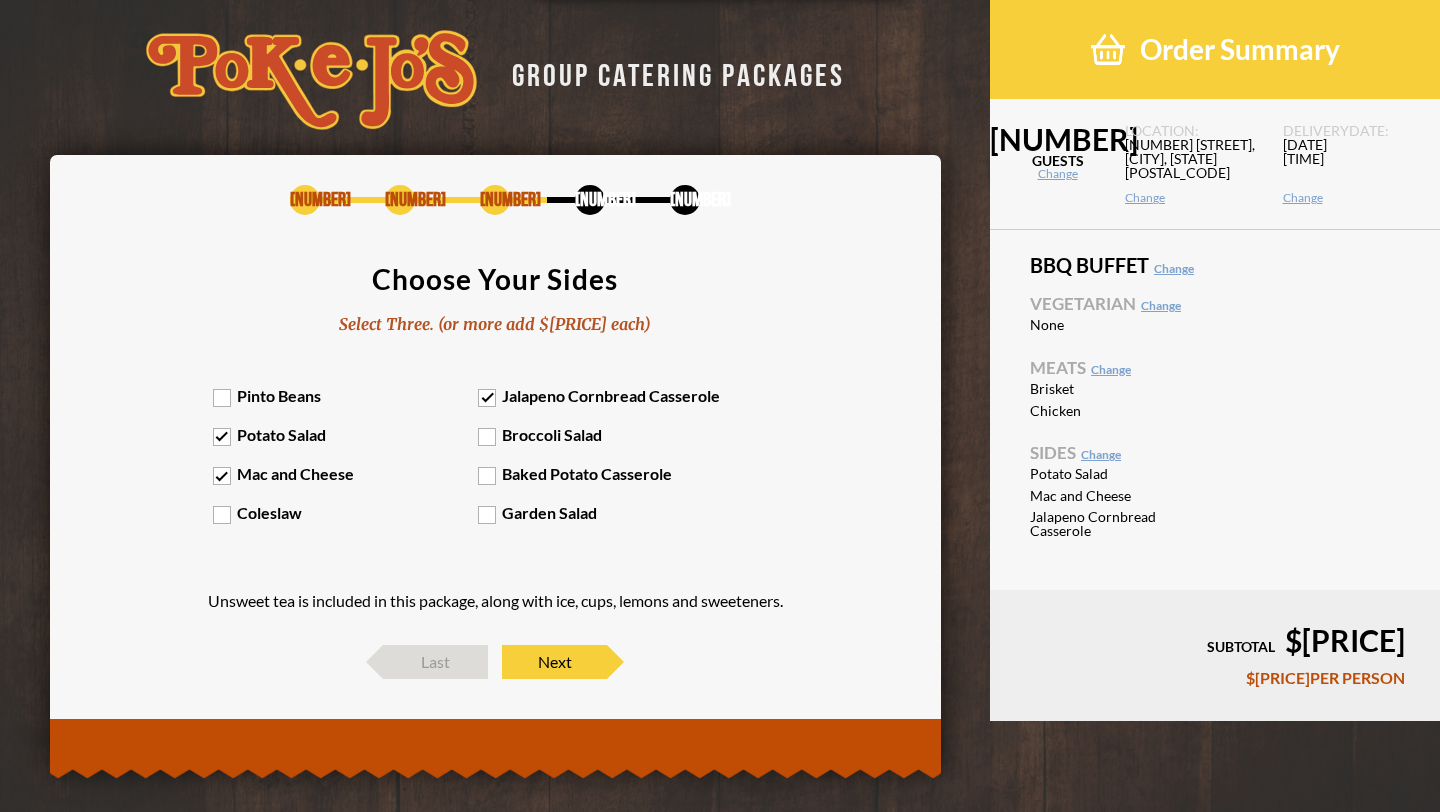 click on "Garden Salad" at bounding box center (611, 512) 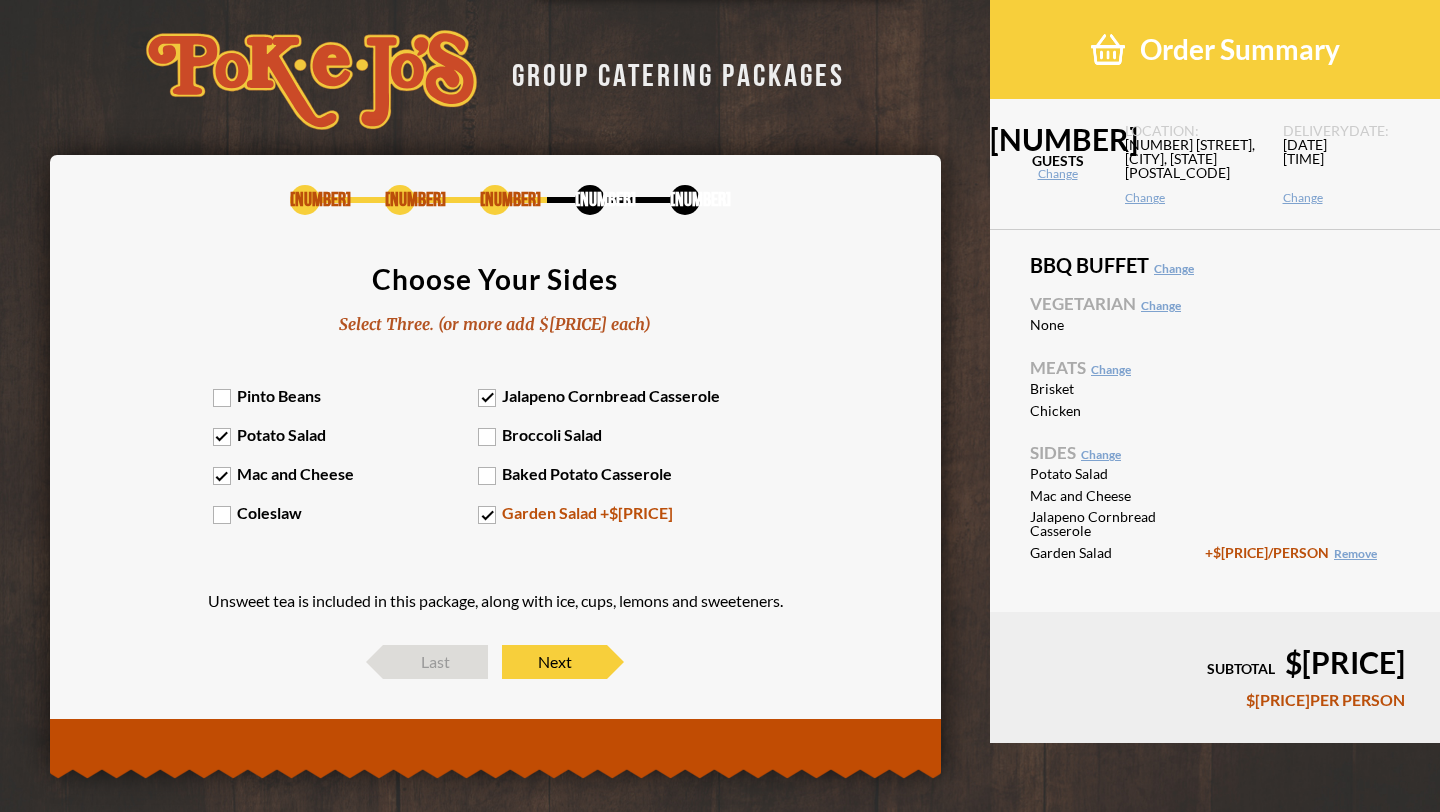 click on "Garden Salad   +$2.00" at bounding box center [611, 512] 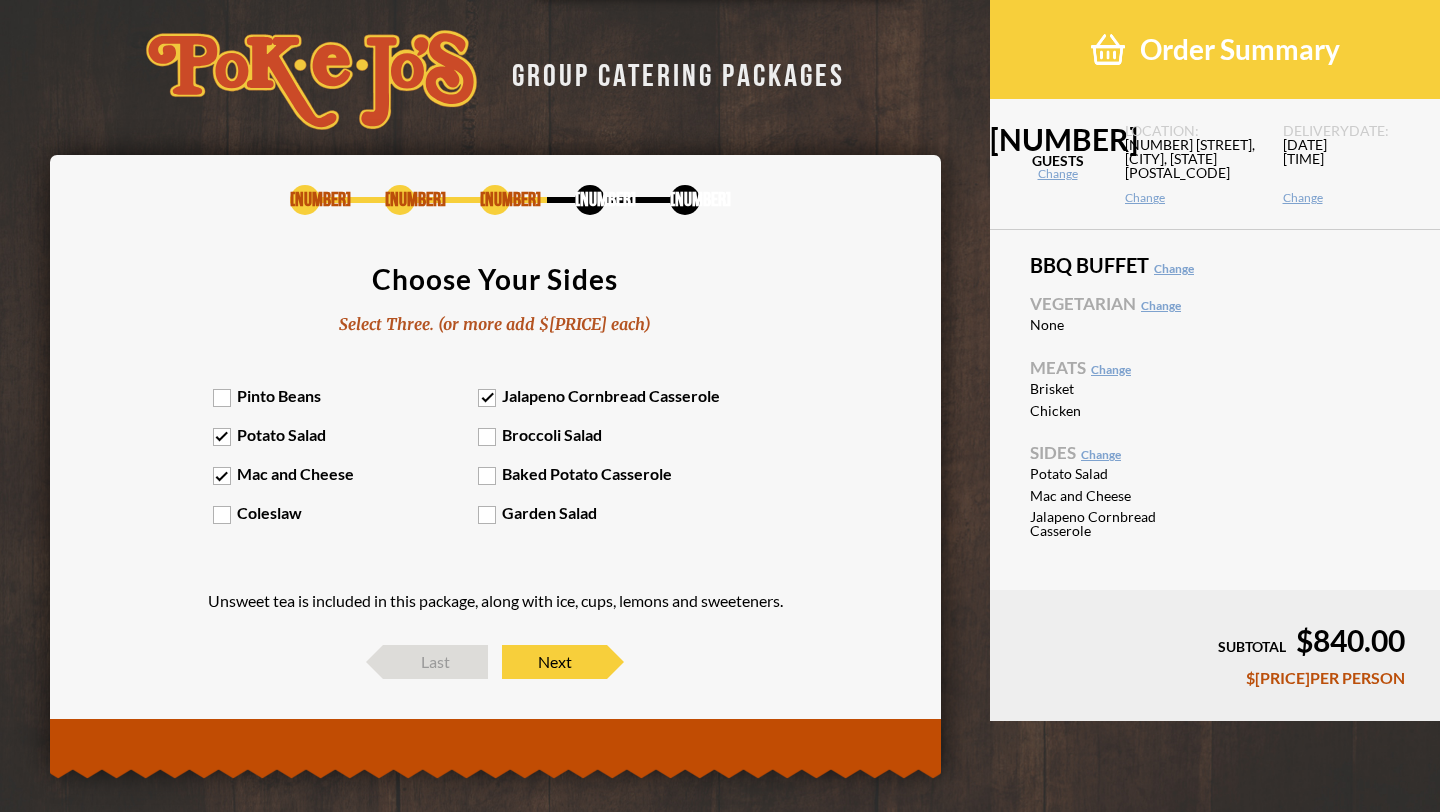 click on "Garden Salad" at bounding box center [611, 512] 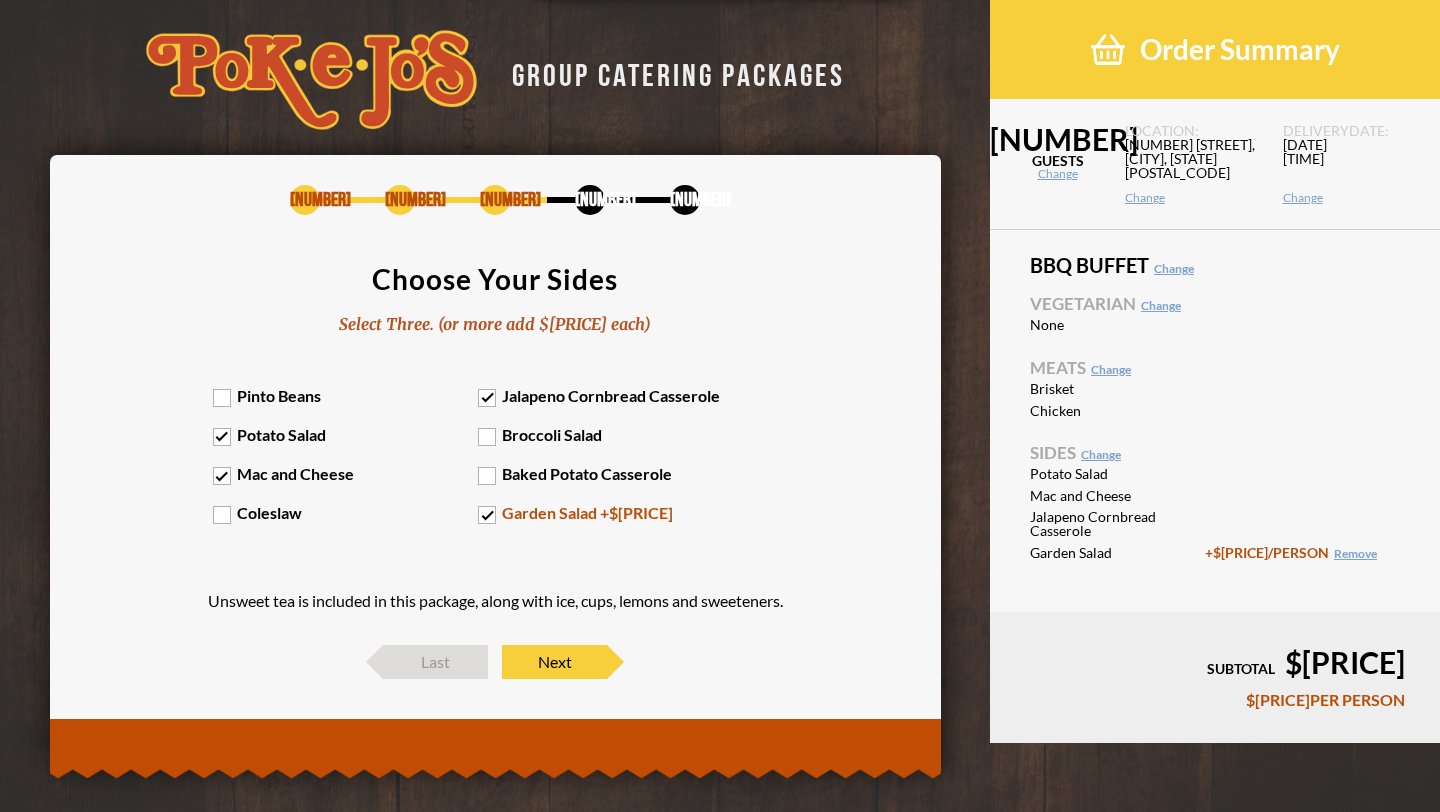 click on "Garden Salad   +$2.00" at bounding box center [611, 512] 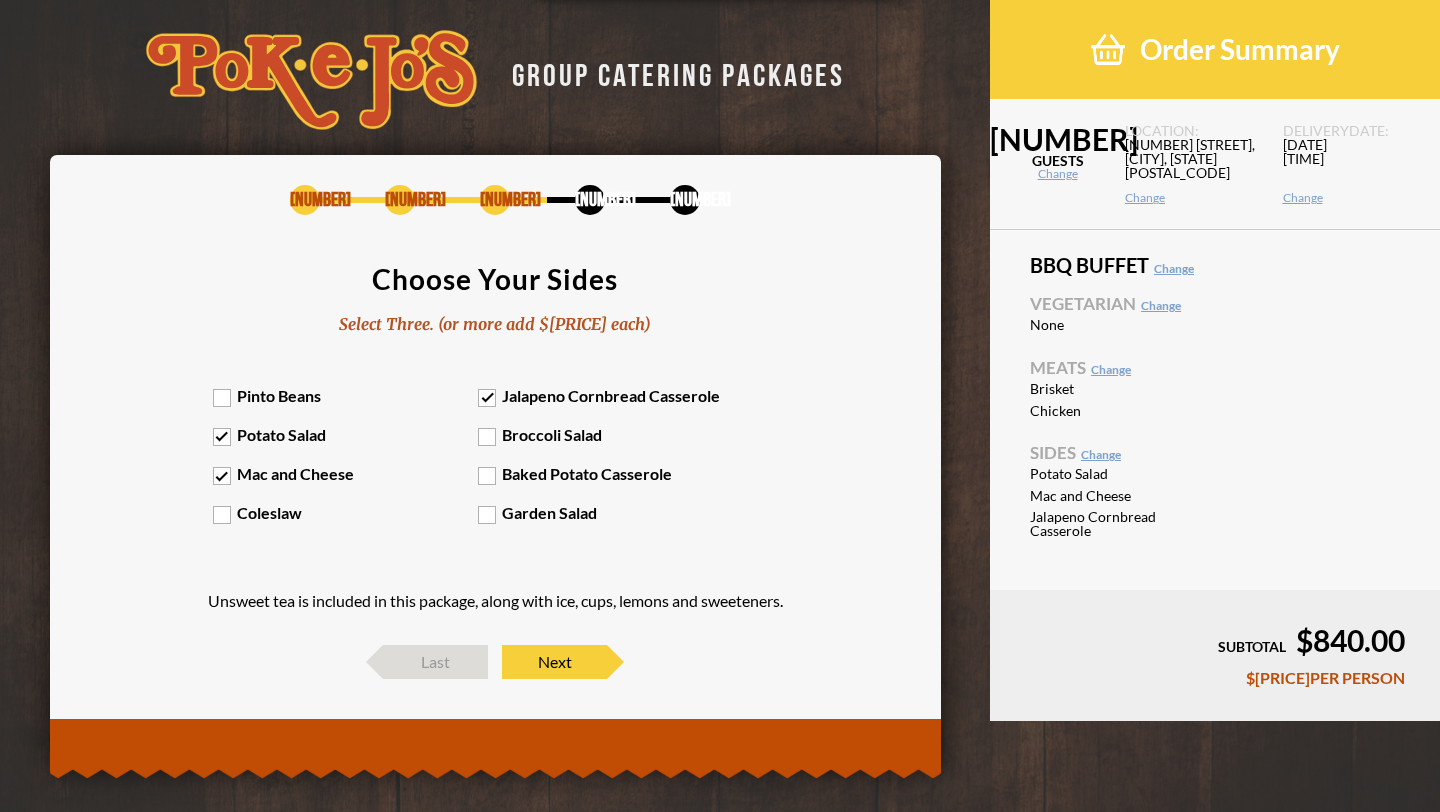 click on "Garden Salad" at bounding box center [611, 512] 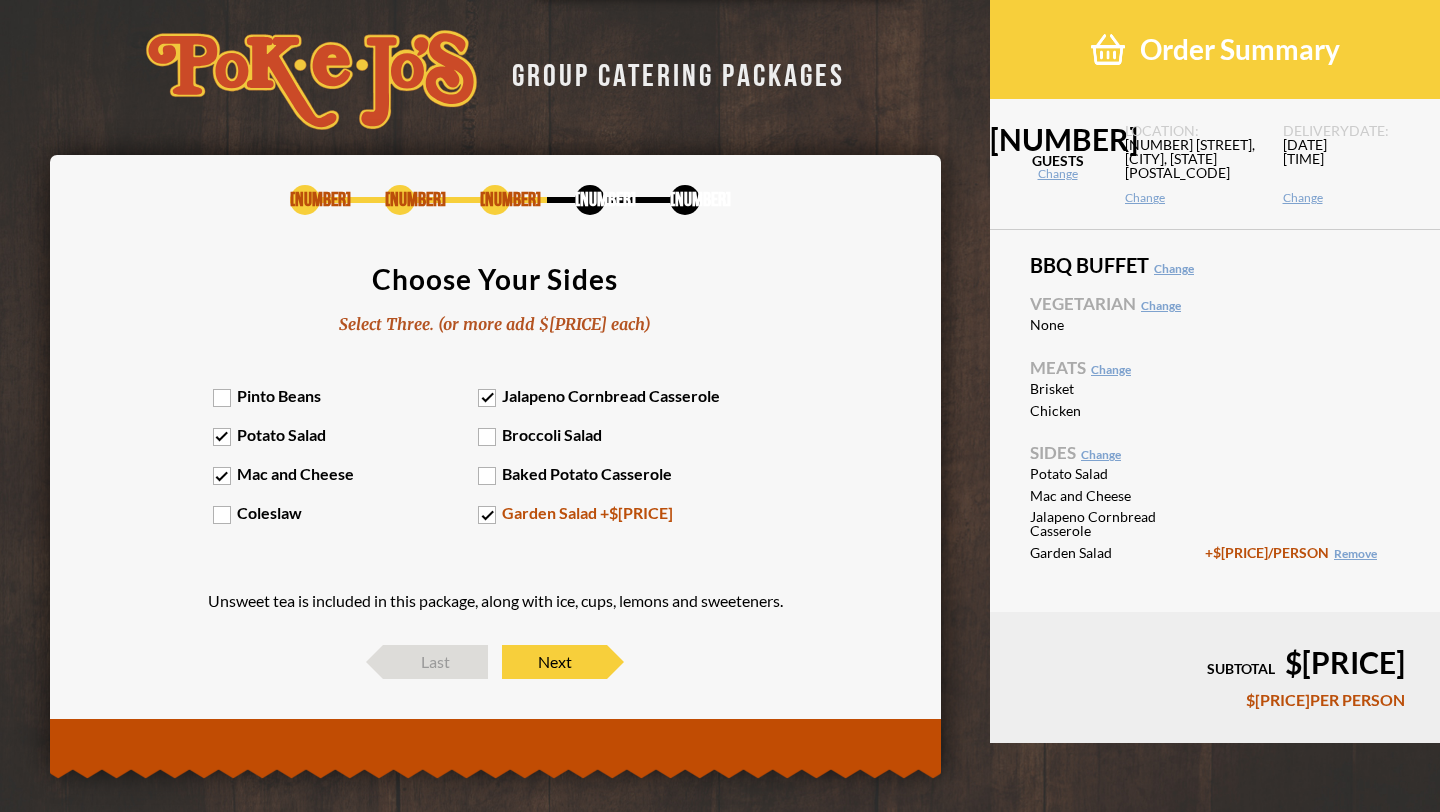 click on "Garden Salad   +$2.00" at bounding box center [611, 512] 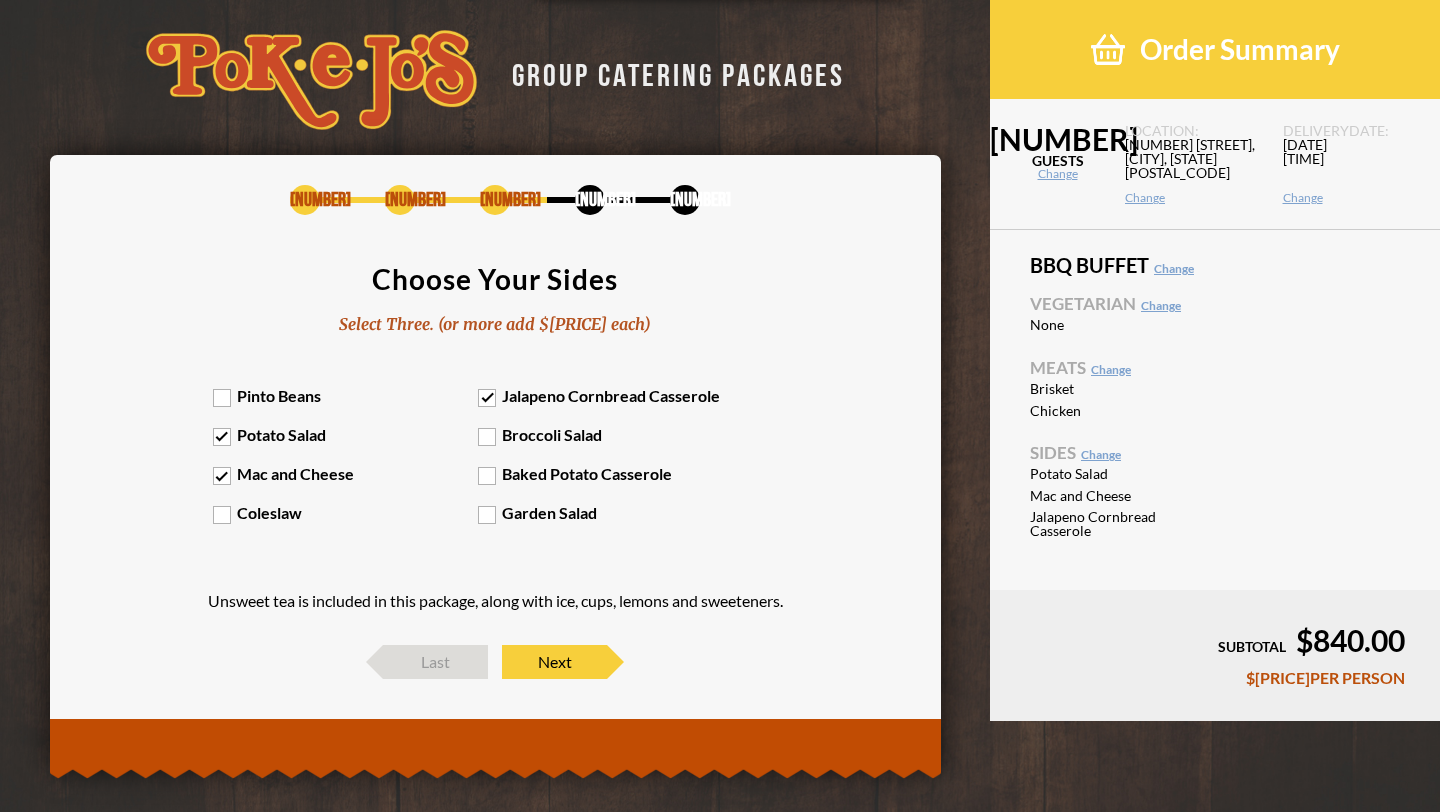 click on "Garden Salad" at bounding box center (611, 512) 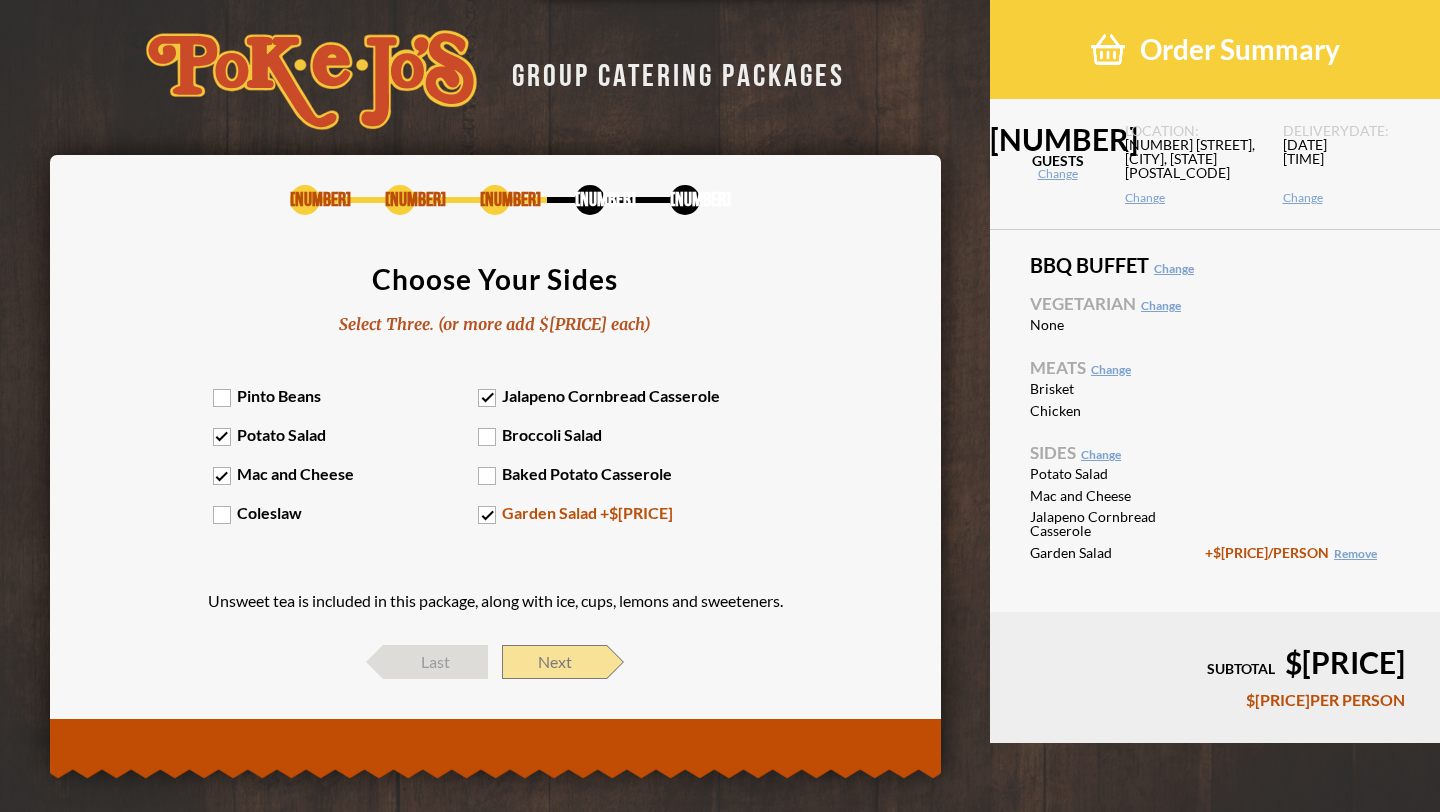click on "Next" at bounding box center (554, 662) 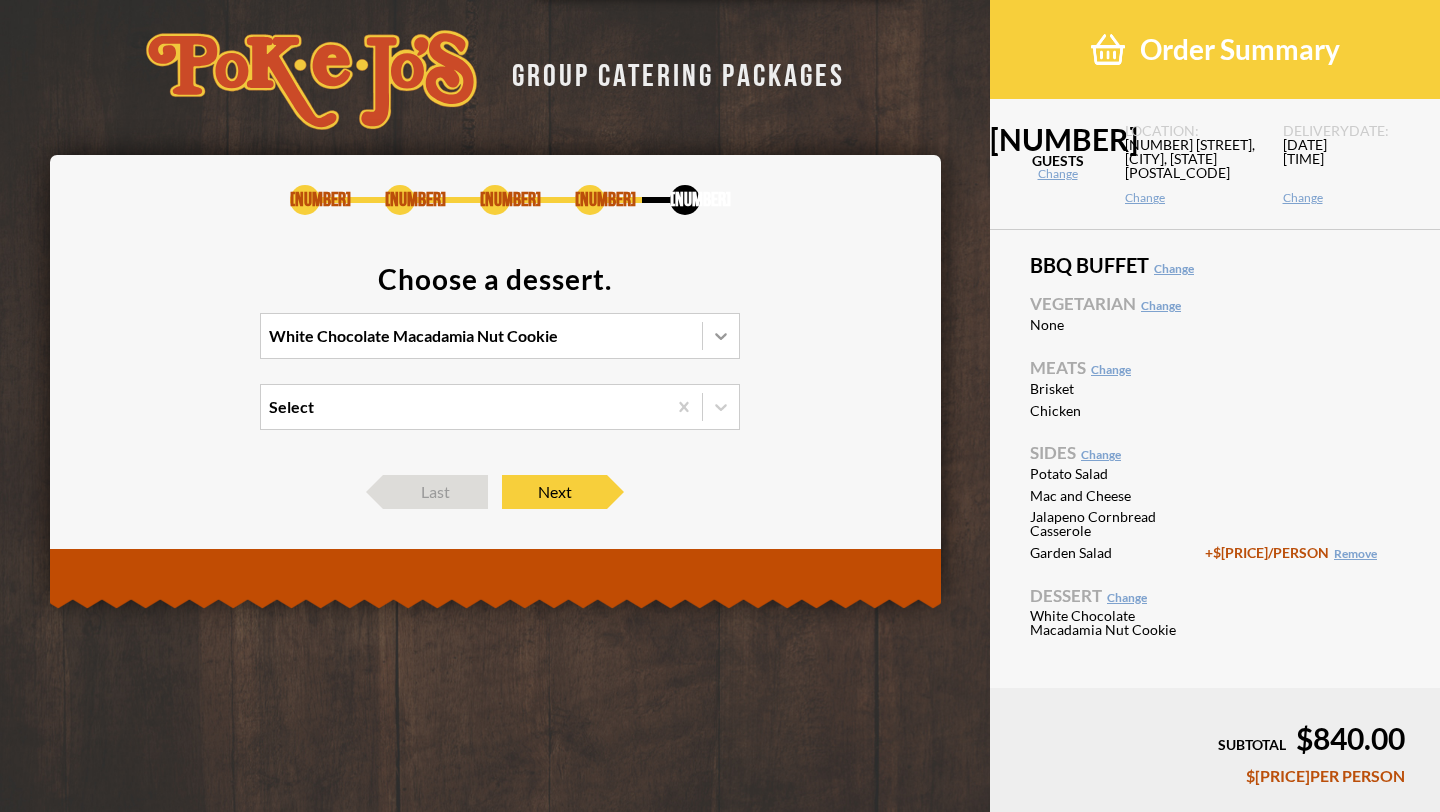 click 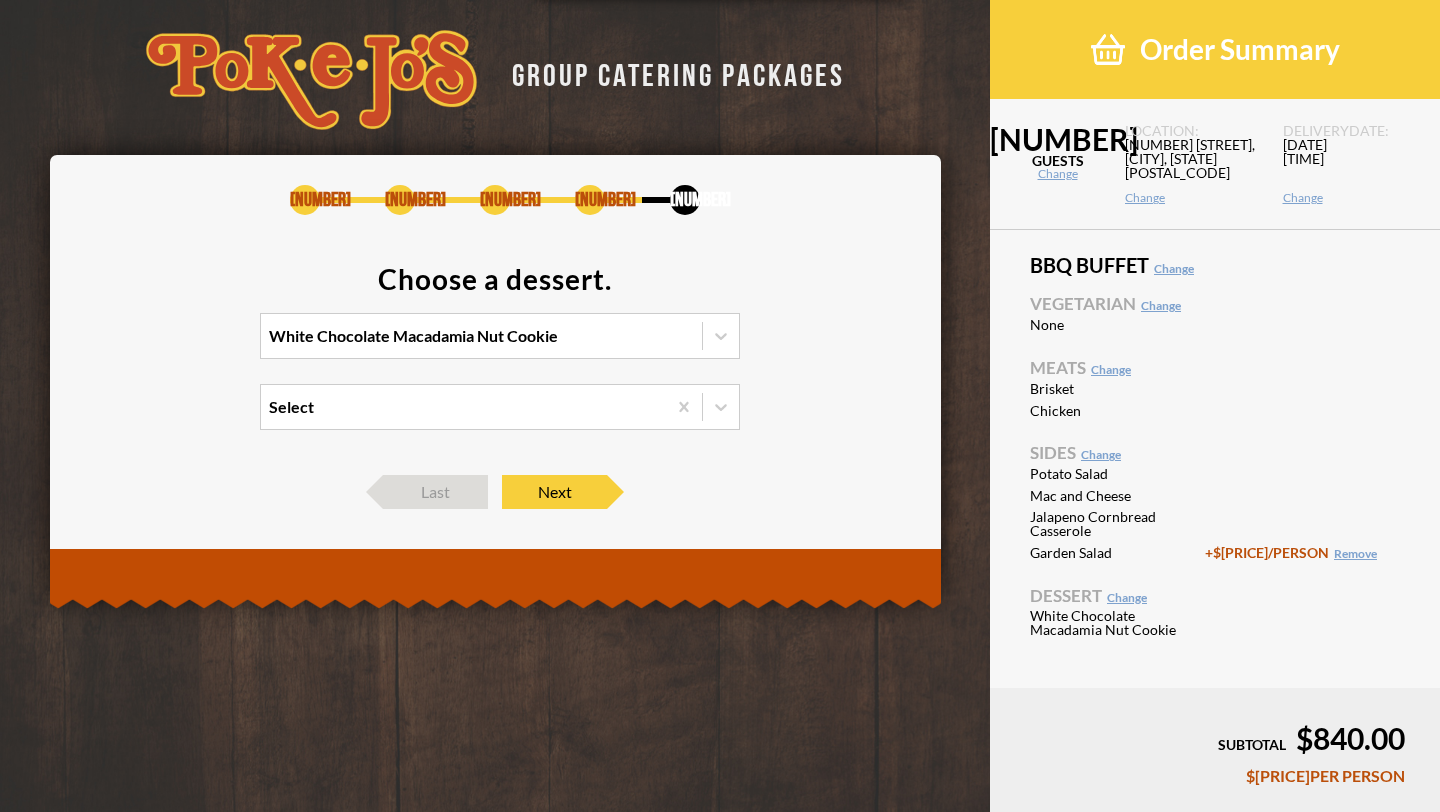 click on "Choose a dessert. White Chocolate Macadamia Nut Cookie Select" at bounding box center (495, 360) 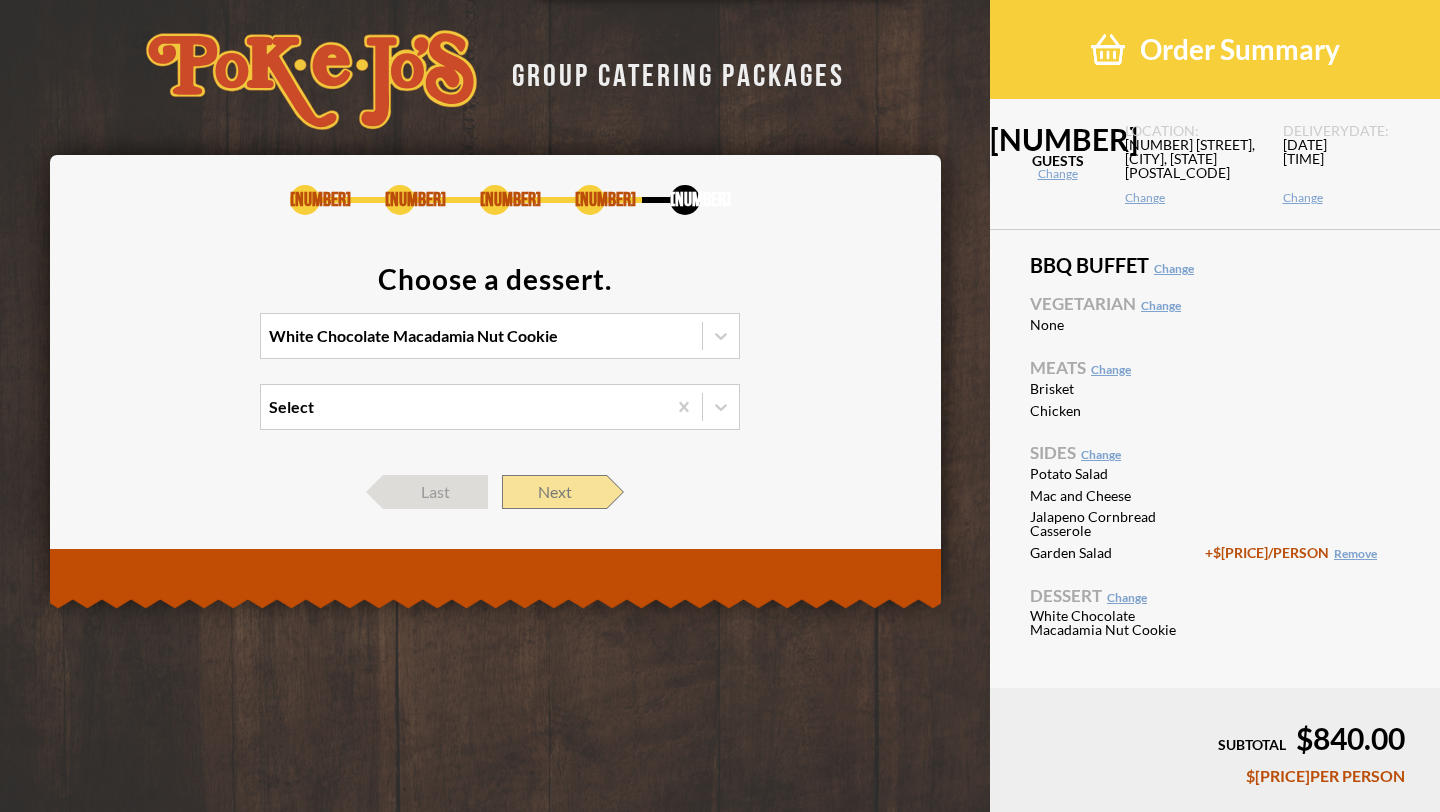 click on "Next" at bounding box center [554, 492] 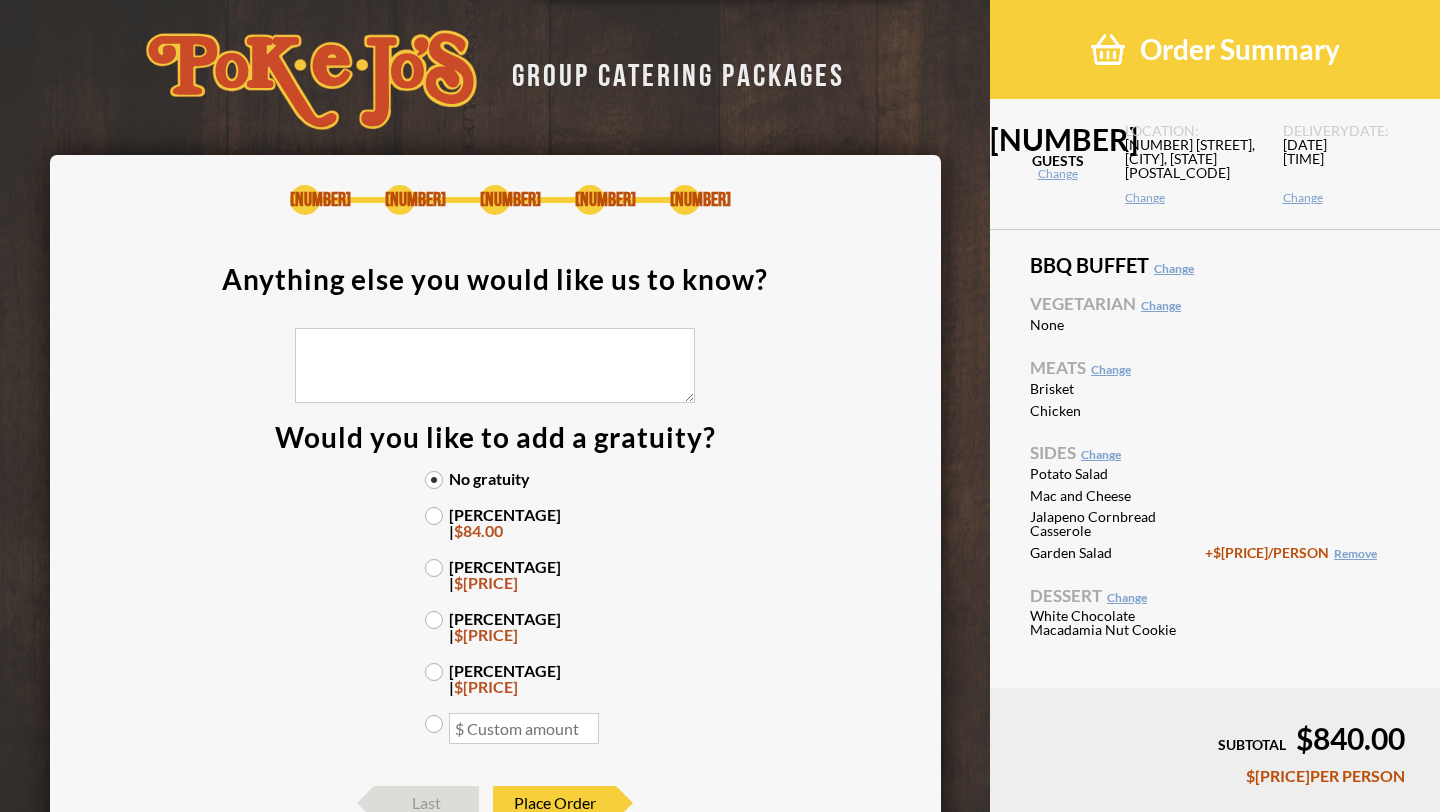 click on "15% |  $126.00" at bounding box center [495, 575] 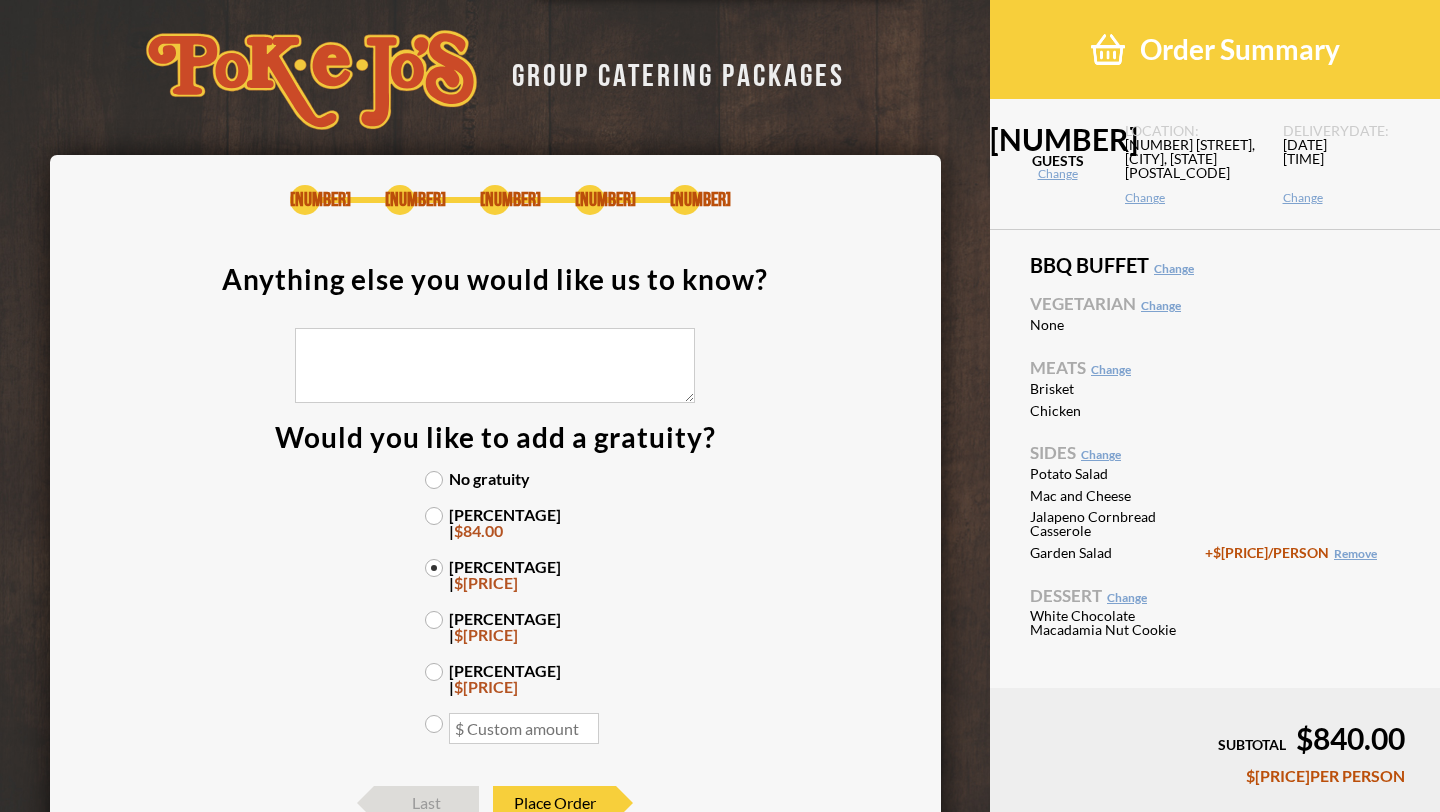 click on "No gratuity 10% |  $84.00 15% |  $126.00 20% |  $168.00 25% |  $210.00" at bounding box center (495, 618) 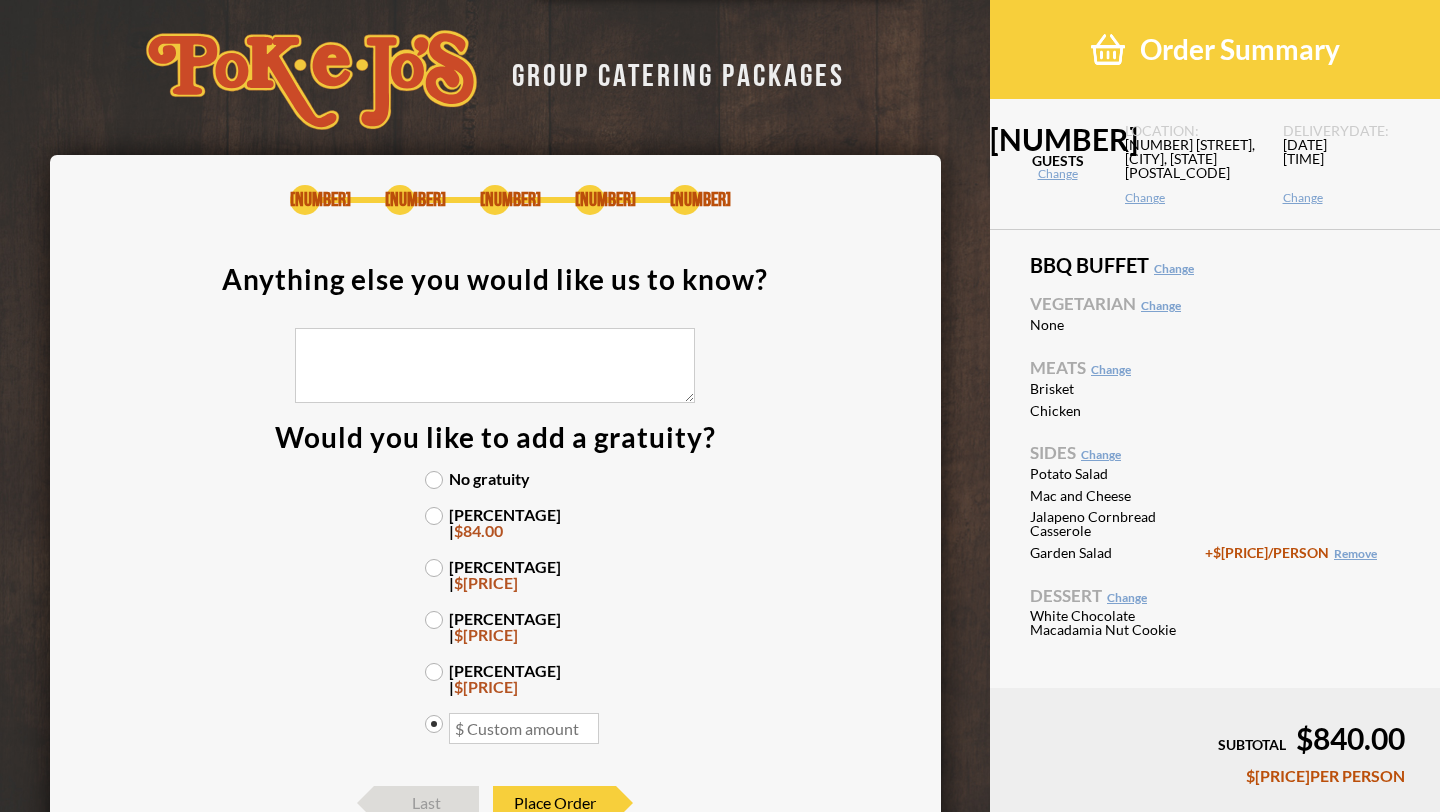click at bounding box center [524, 728] 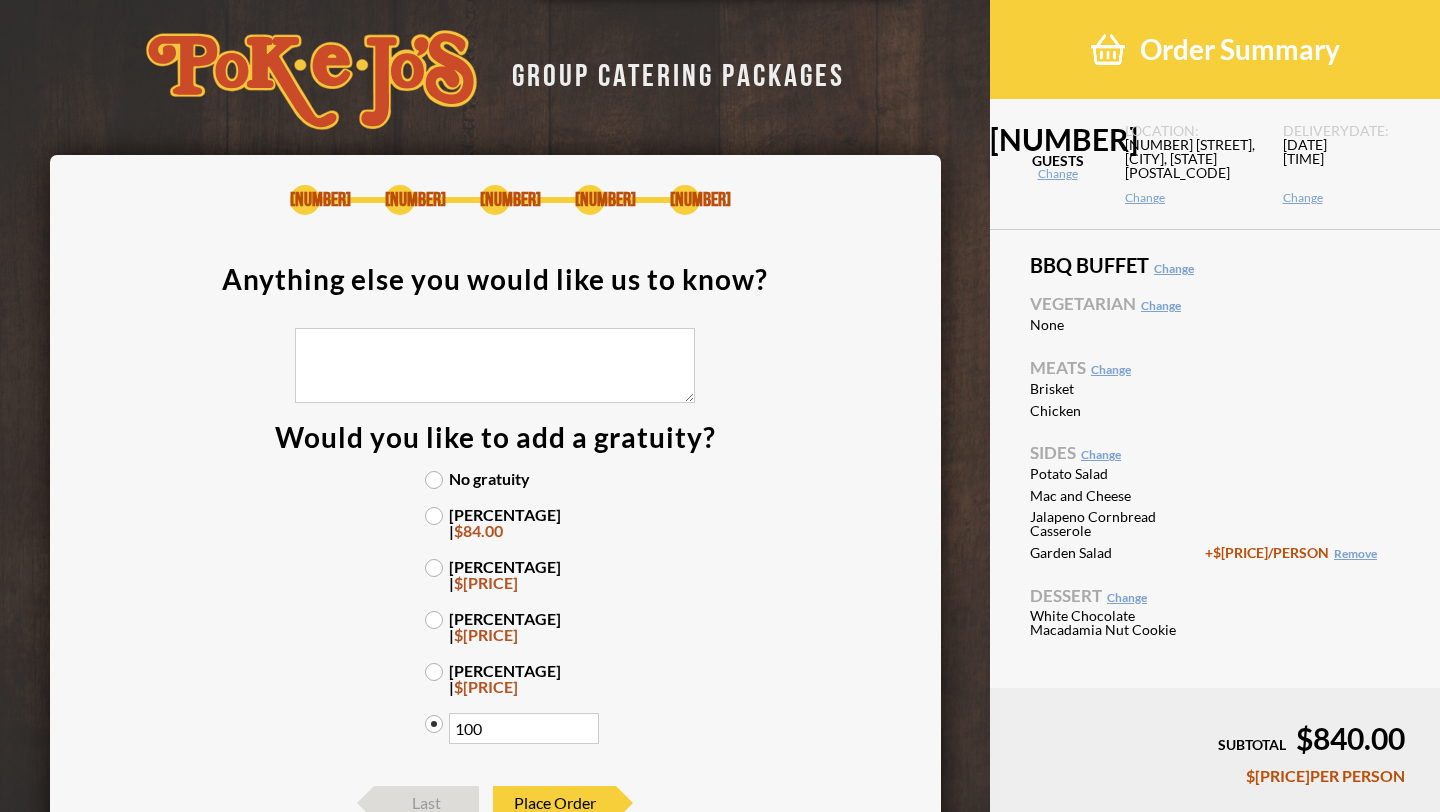 click on "$210.00" at bounding box center (486, 686) 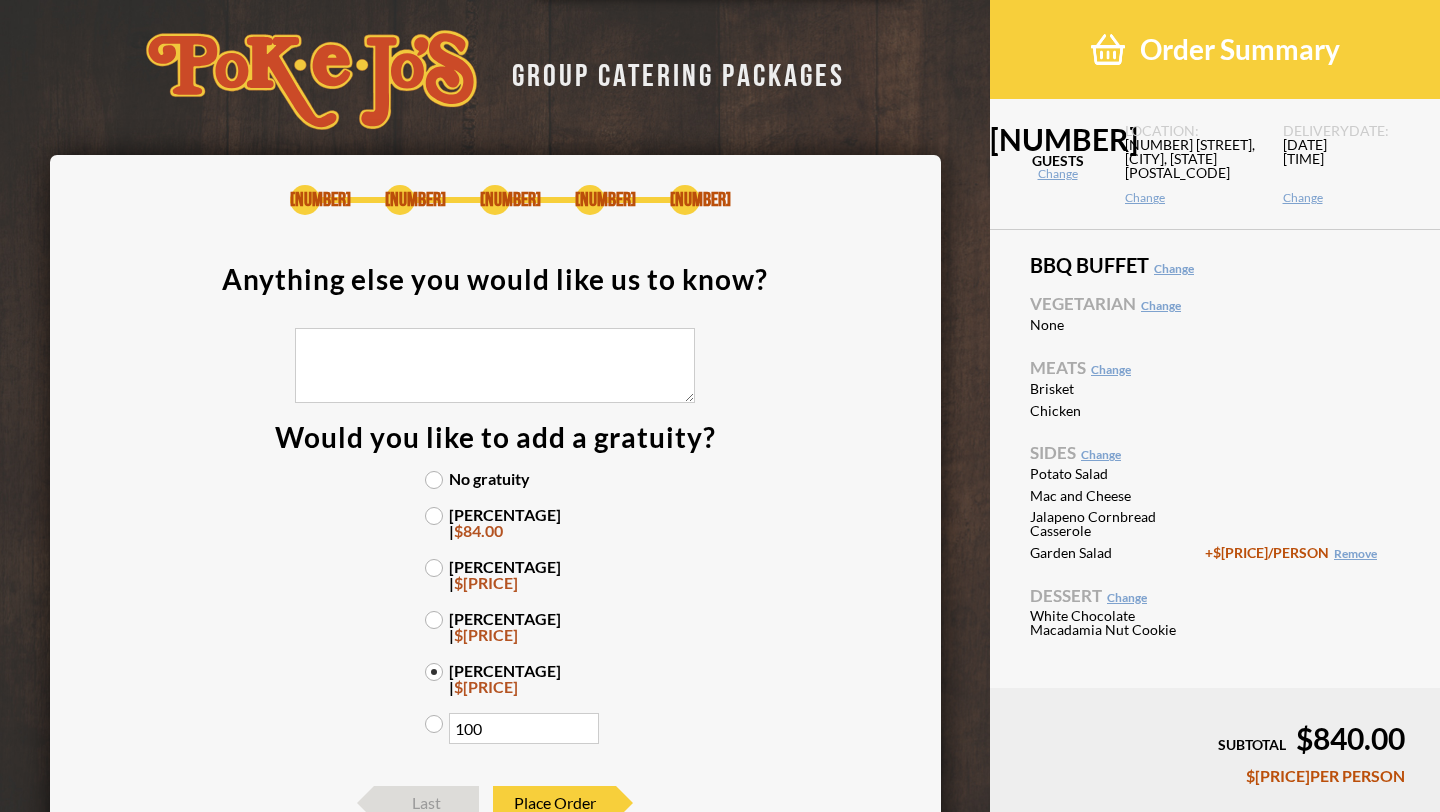 click on "100" at bounding box center (524, 728) 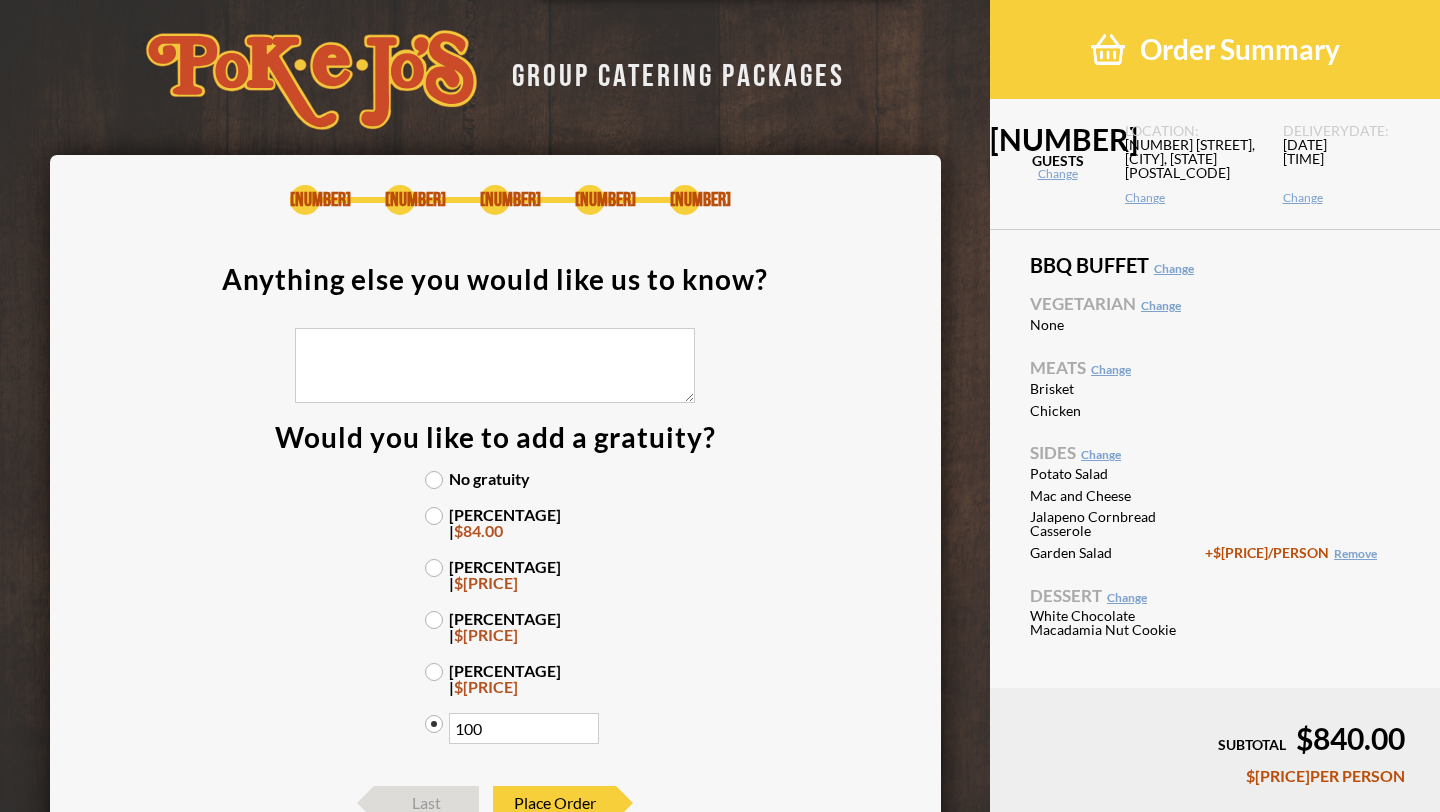 click on "100" at bounding box center (524, 728) 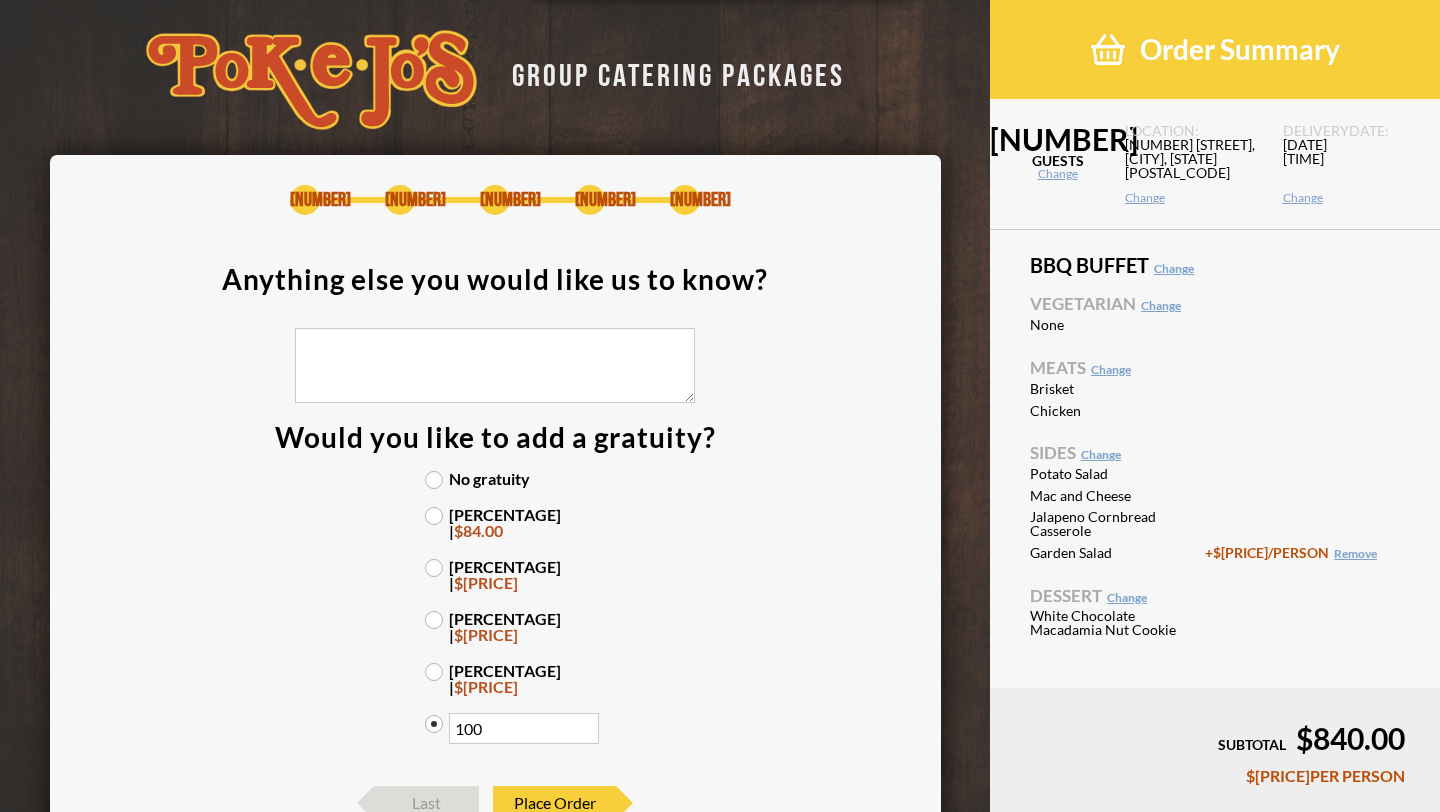 click on "100" at bounding box center (524, 728) 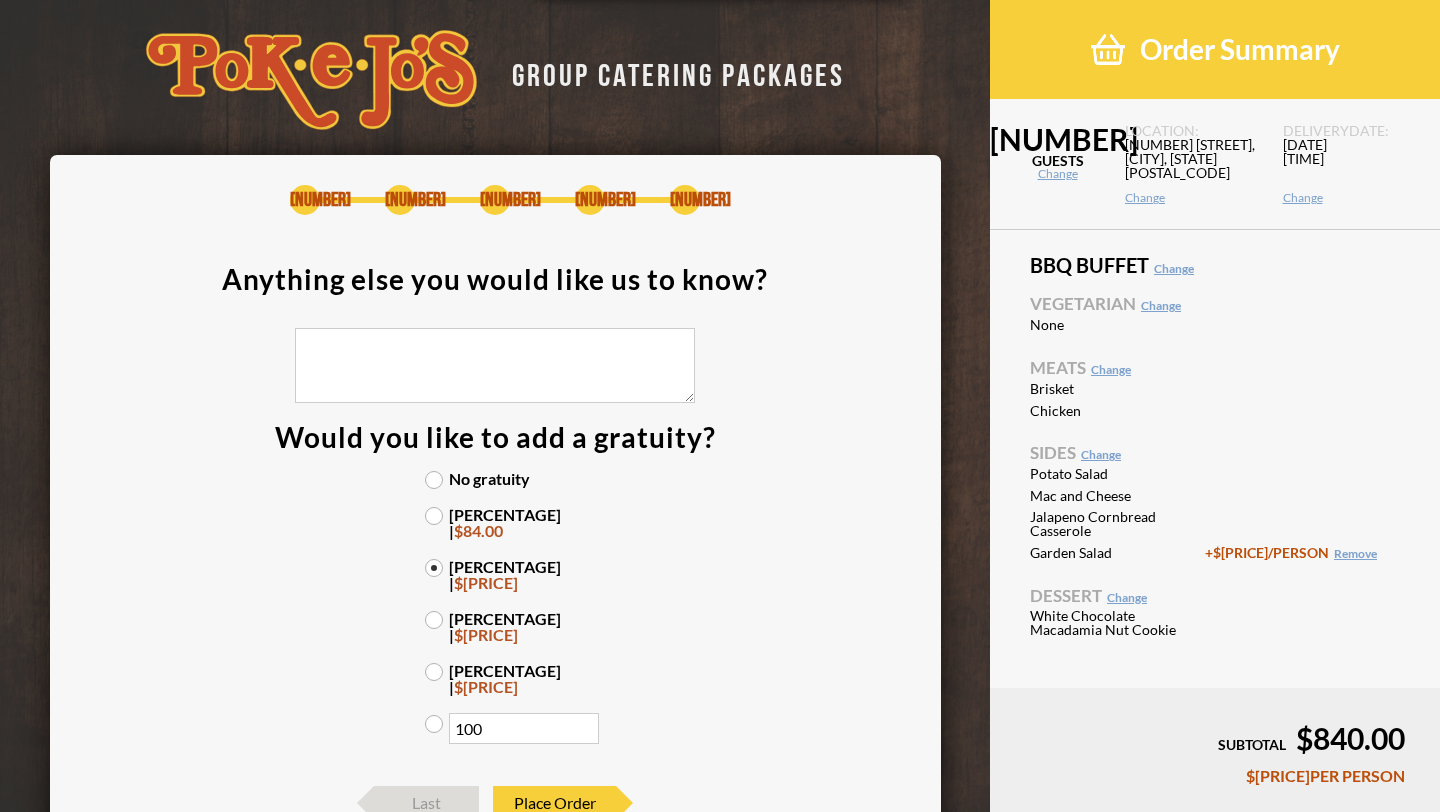 click on "100" at bounding box center [524, 728] 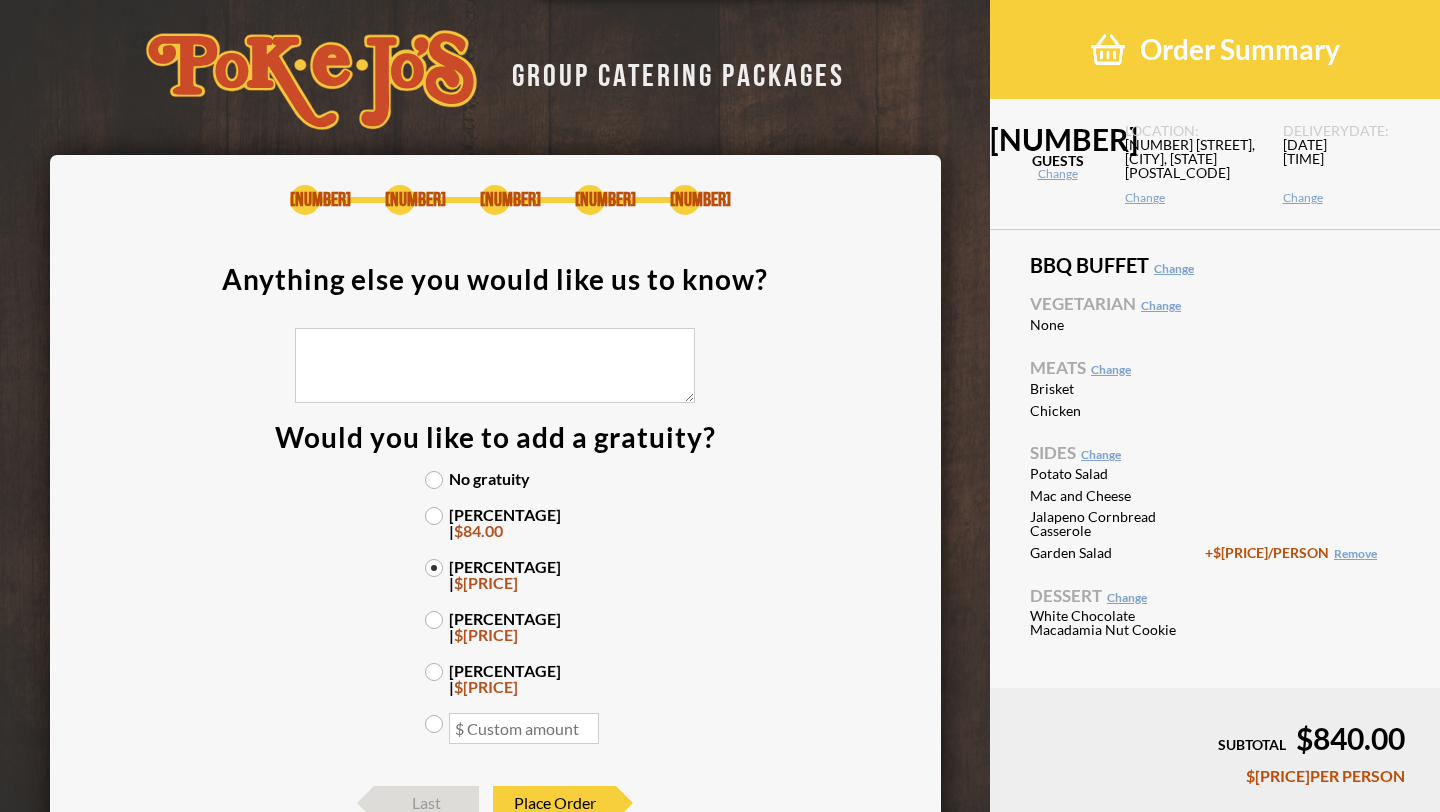 type 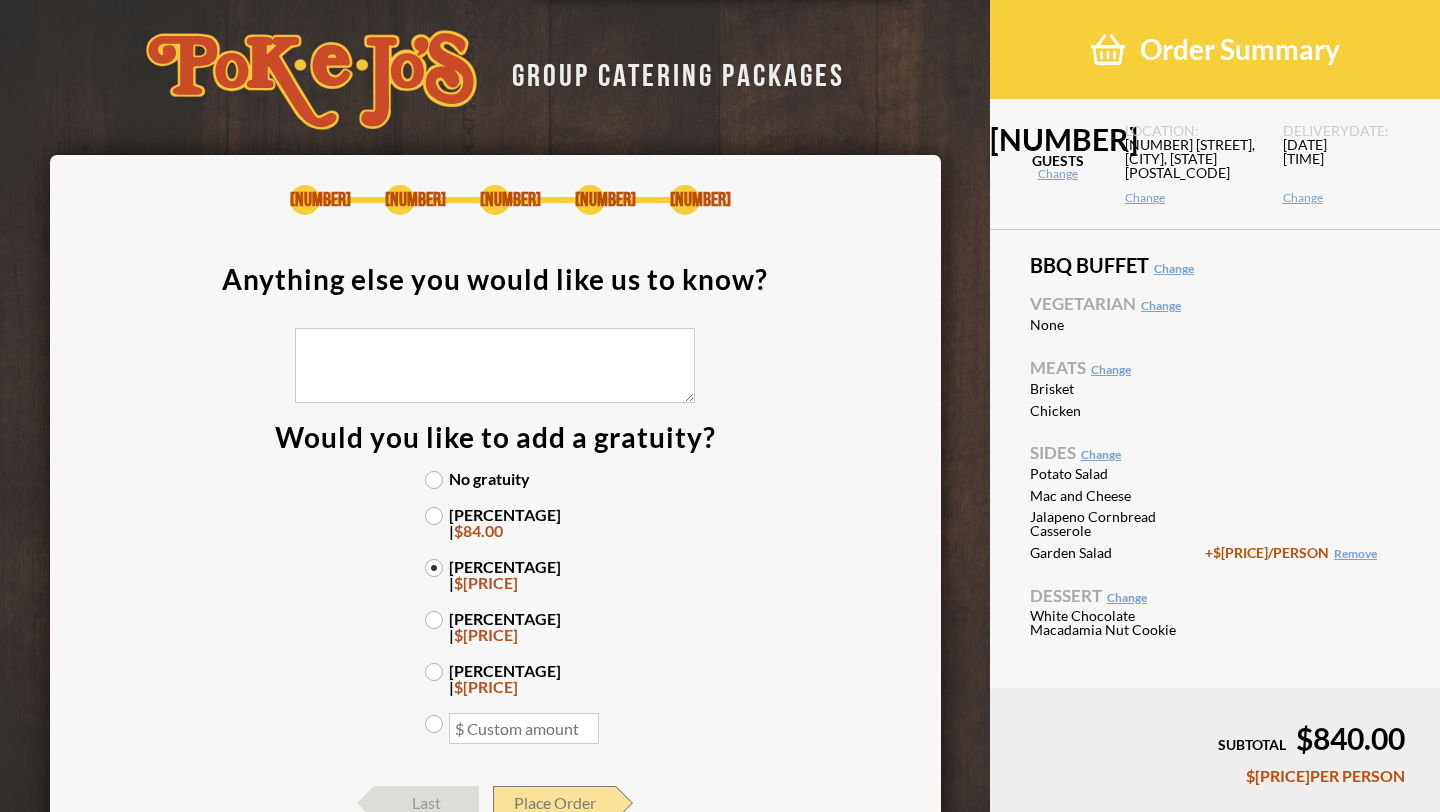 click on "Place Order" at bounding box center (554, 803) 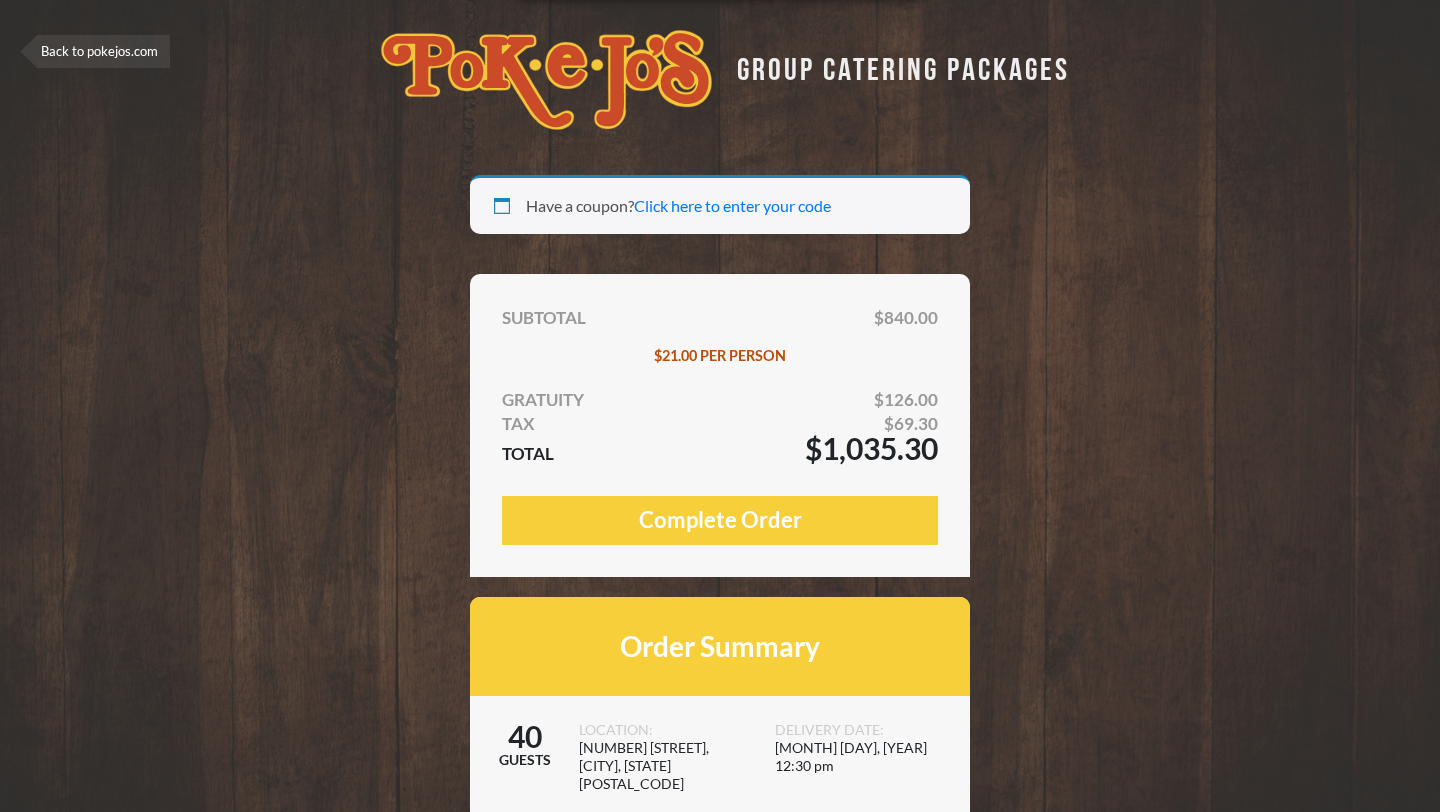 scroll, scrollTop: 0, scrollLeft: 0, axis: both 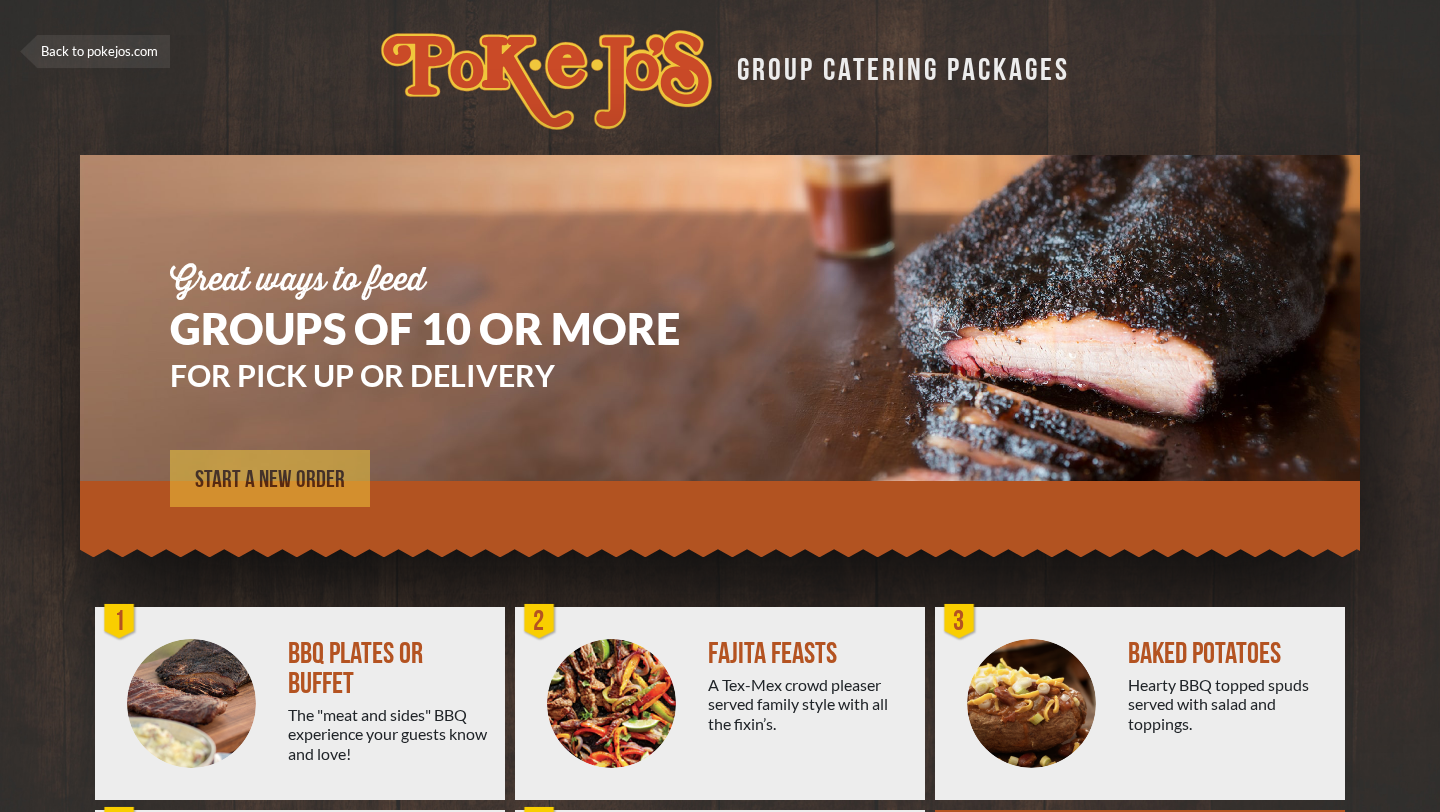 click on "START A NEW ORDER" at bounding box center (270, 480) 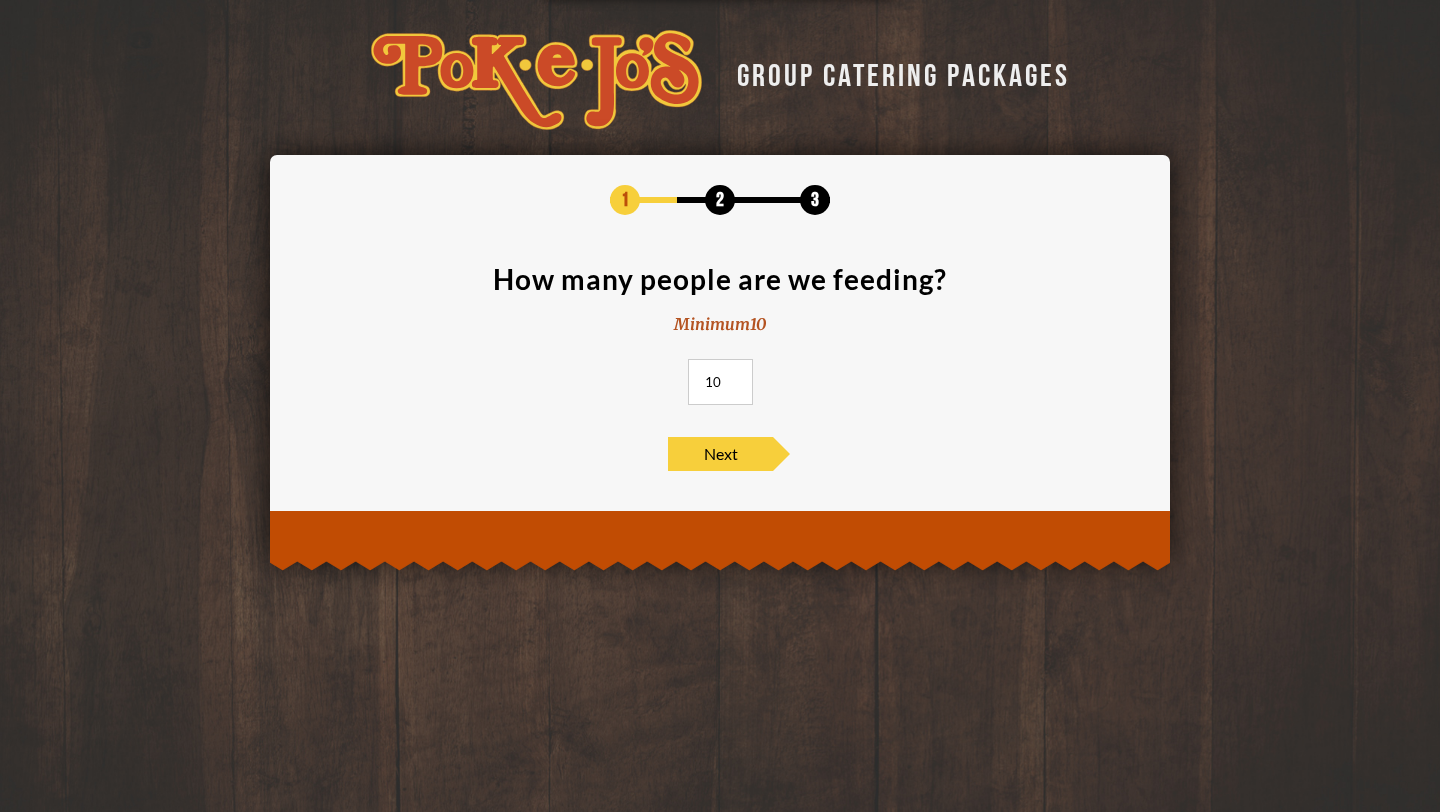 scroll, scrollTop: 0, scrollLeft: 0, axis: both 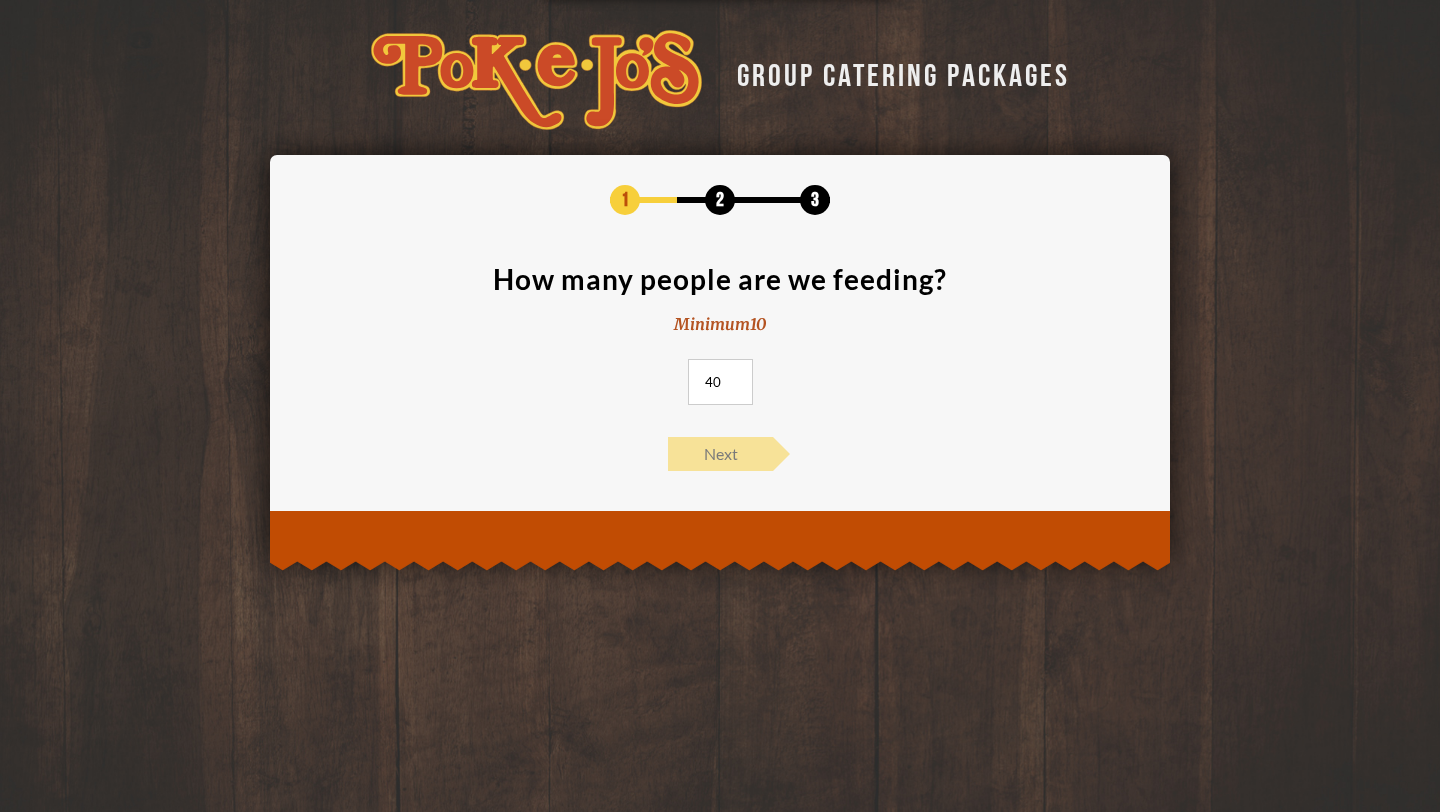 type on "[NUMBER]" 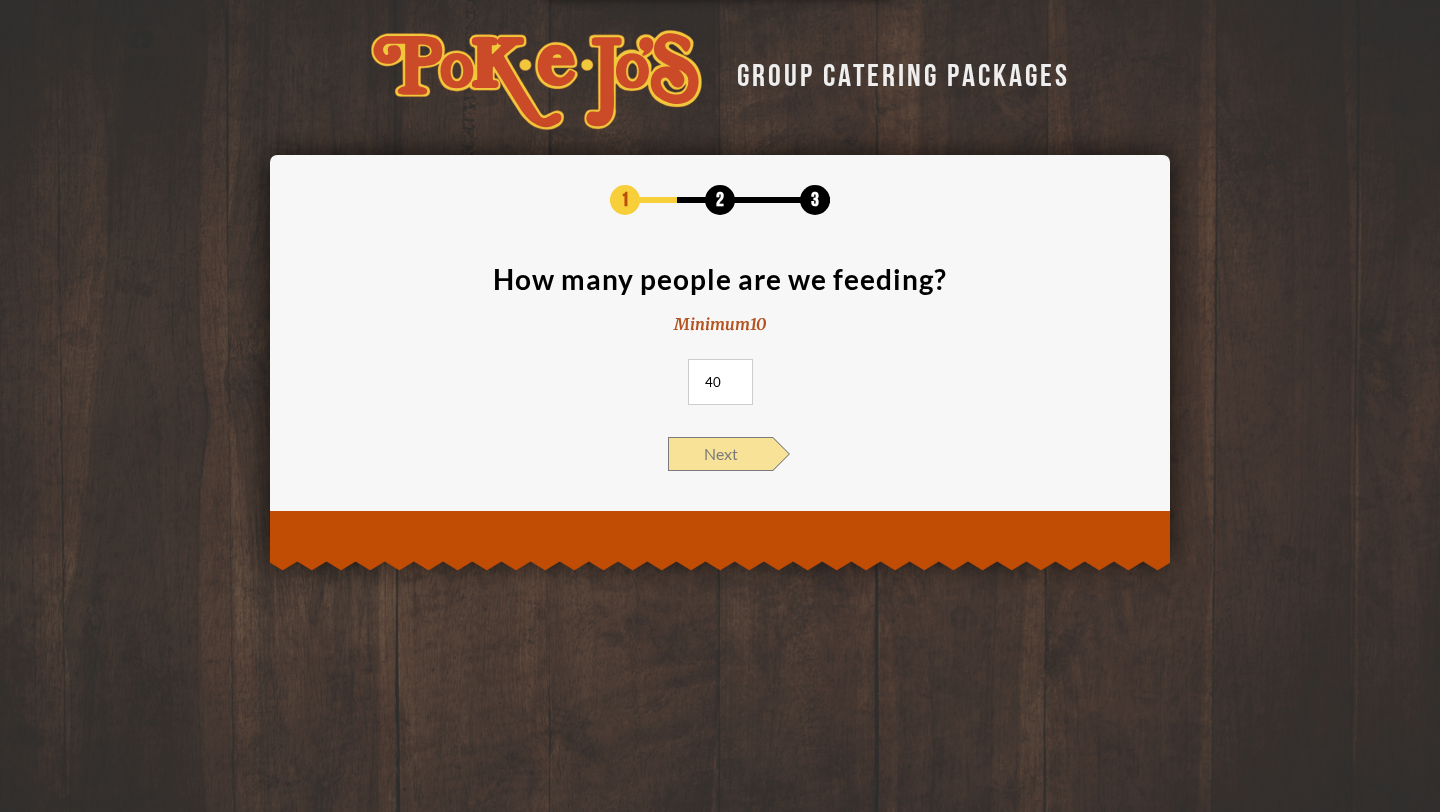 click on "Next" at bounding box center [720, 454] 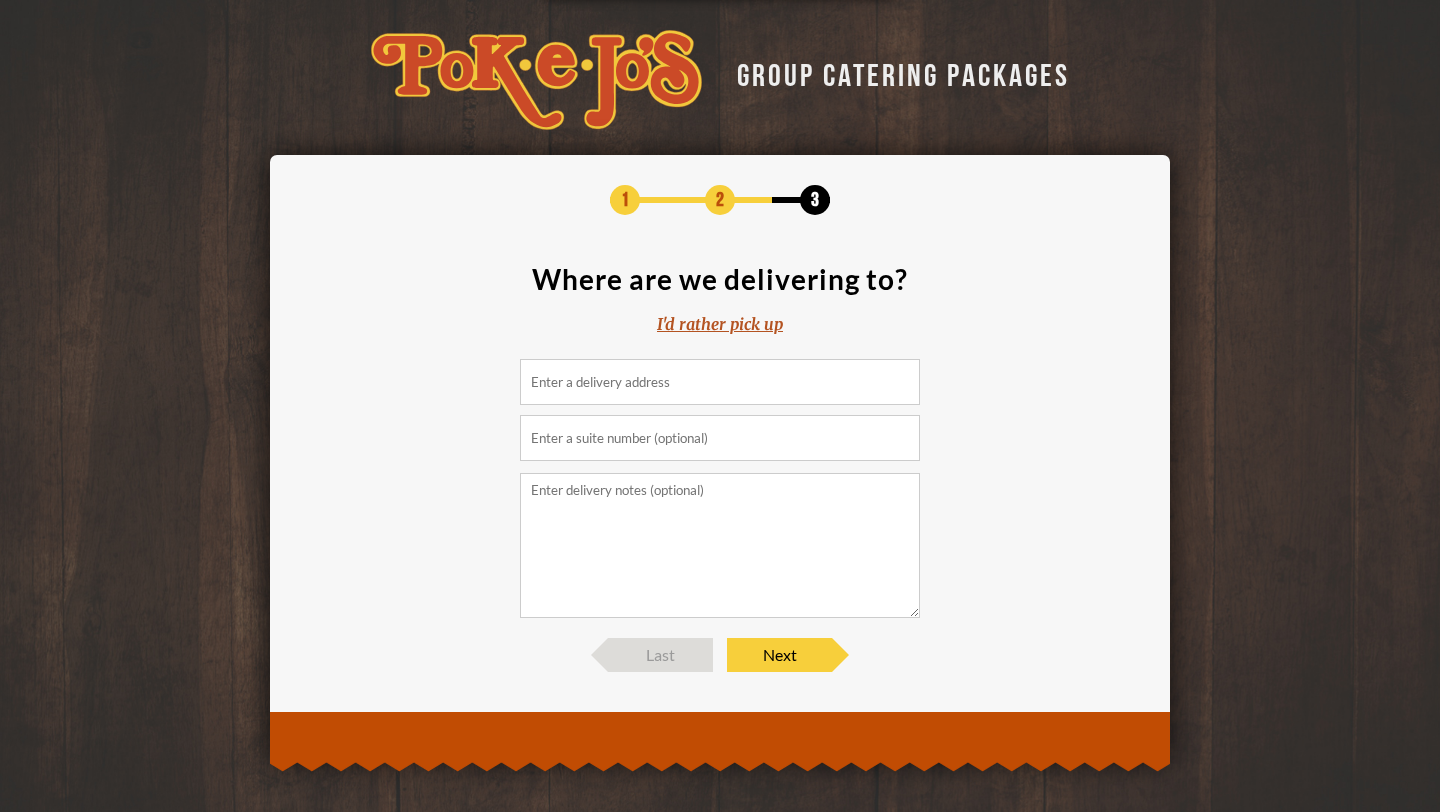 click at bounding box center (720, 382) 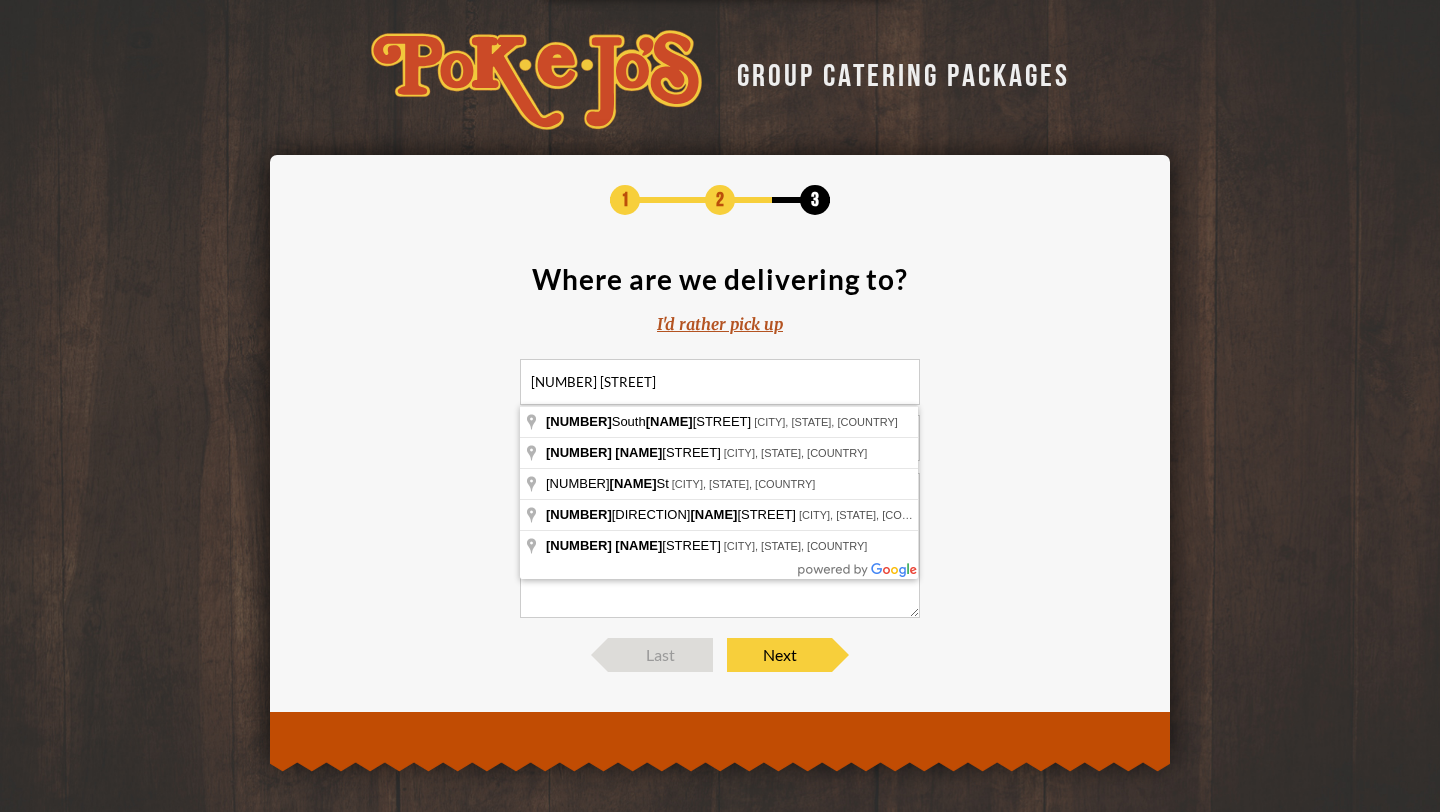 type on "4009 Harvey Penick Drive, Round Rock, TX, USA" 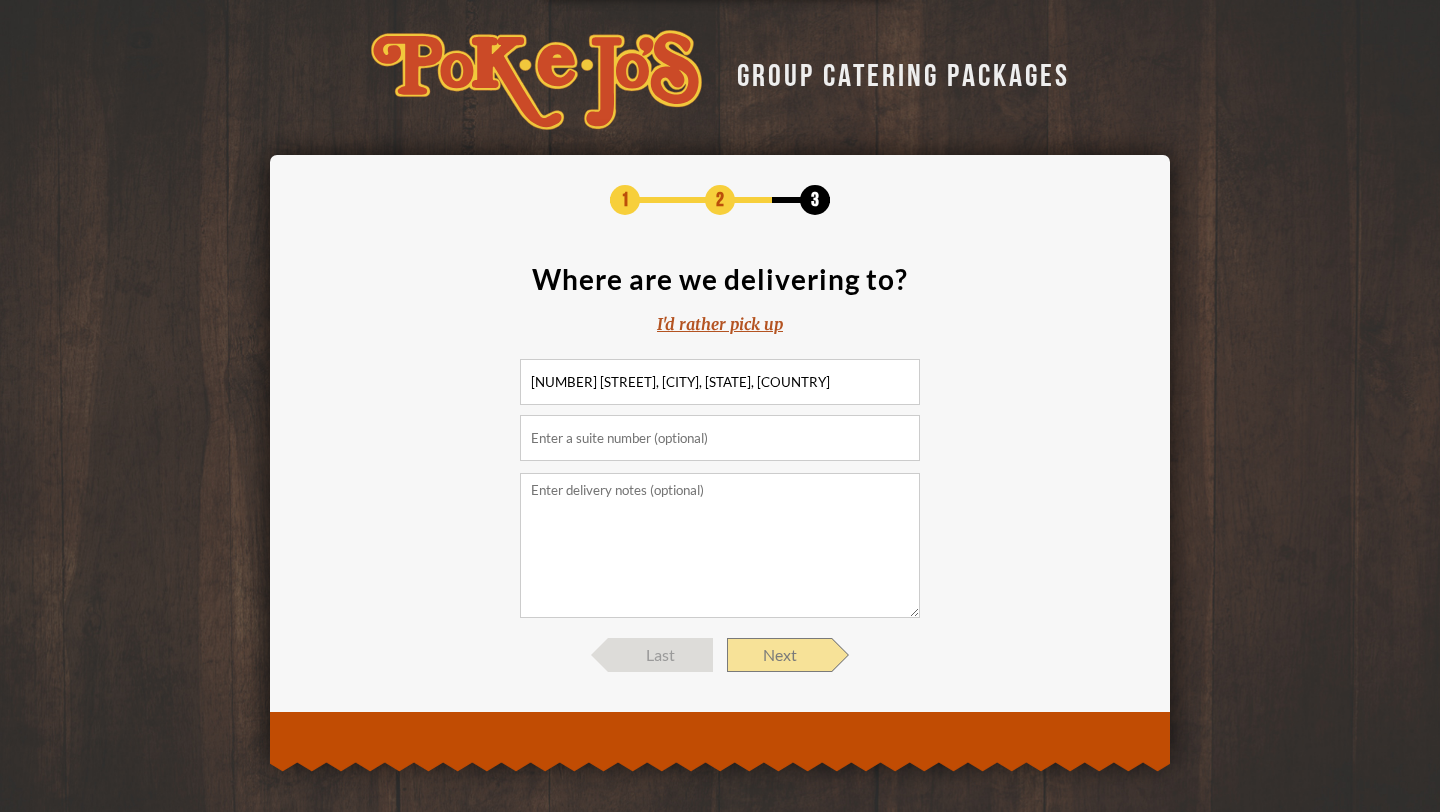 click on "Next" at bounding box center (779, 655) 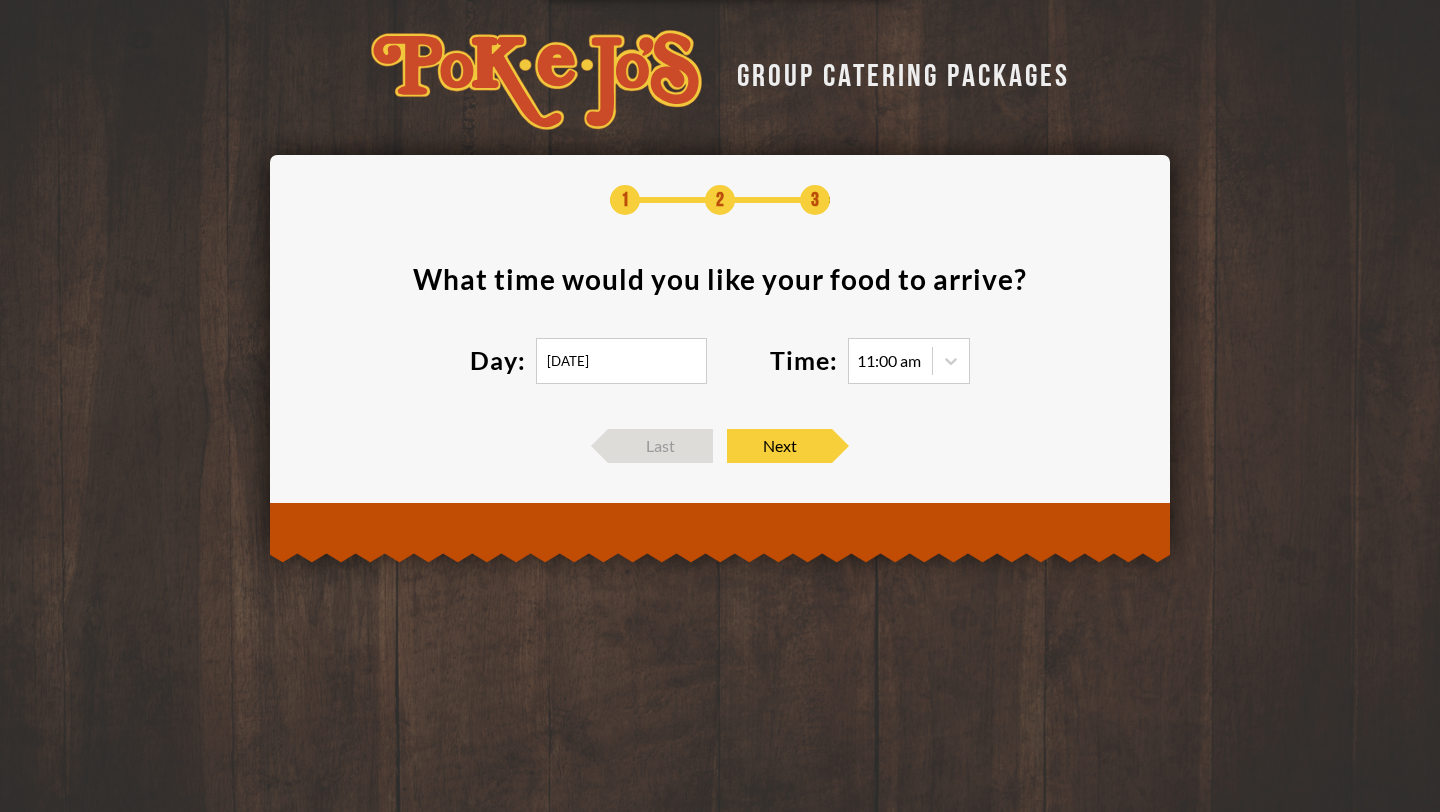 click on "08/06/2025" at bounding box center [621, 361] 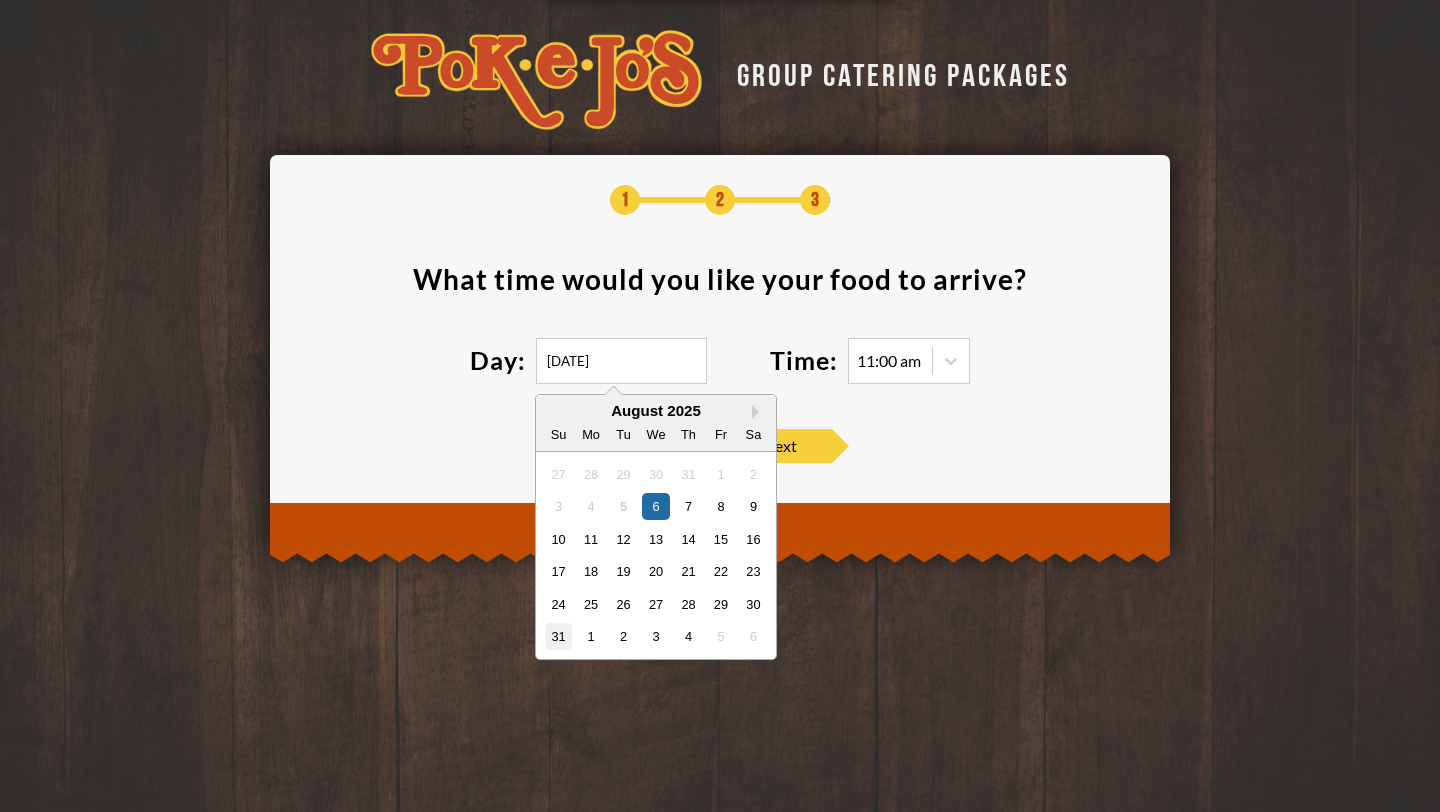 click on "31" at bounding box center (558, 636) 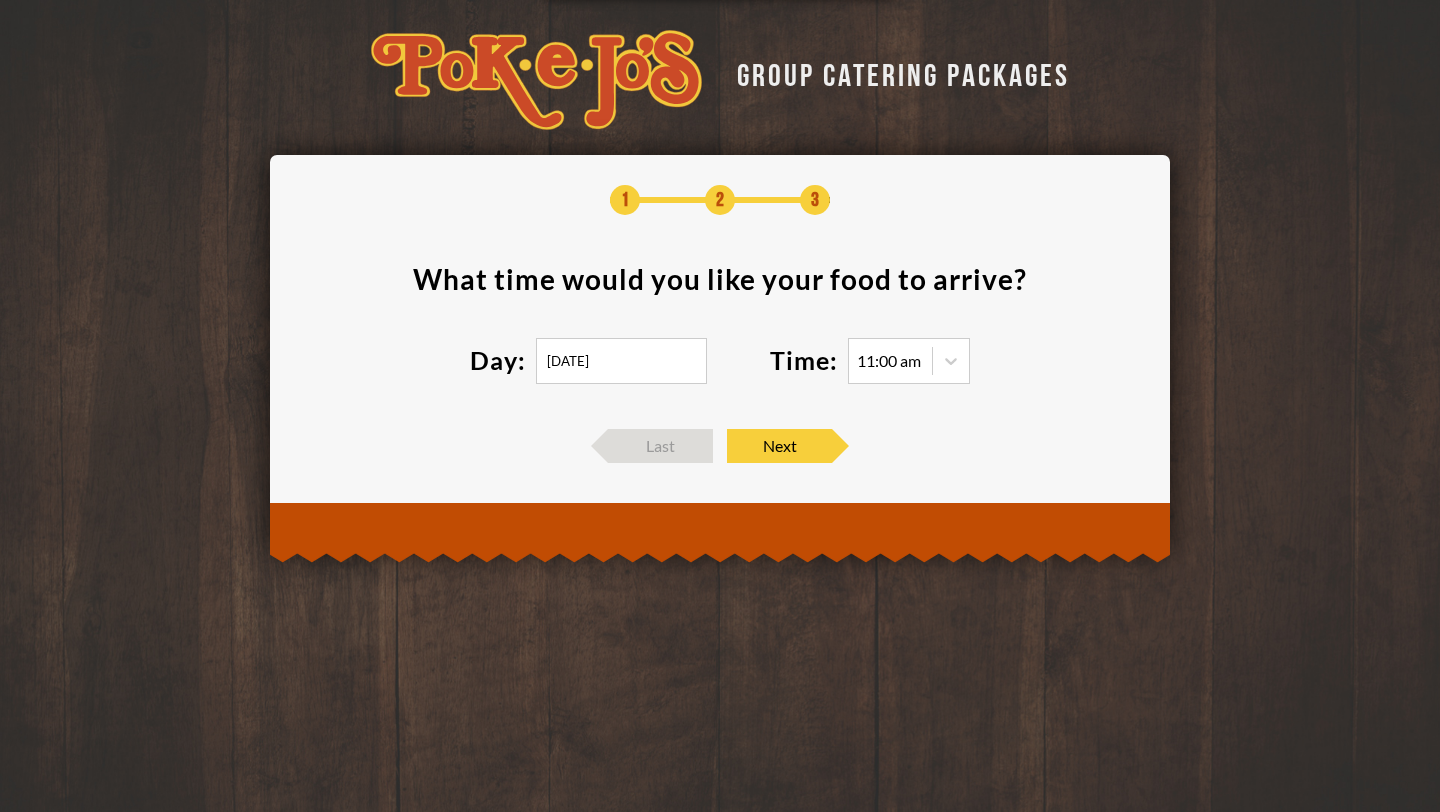 click on "11:00 am" at bounding box center [889, 361] 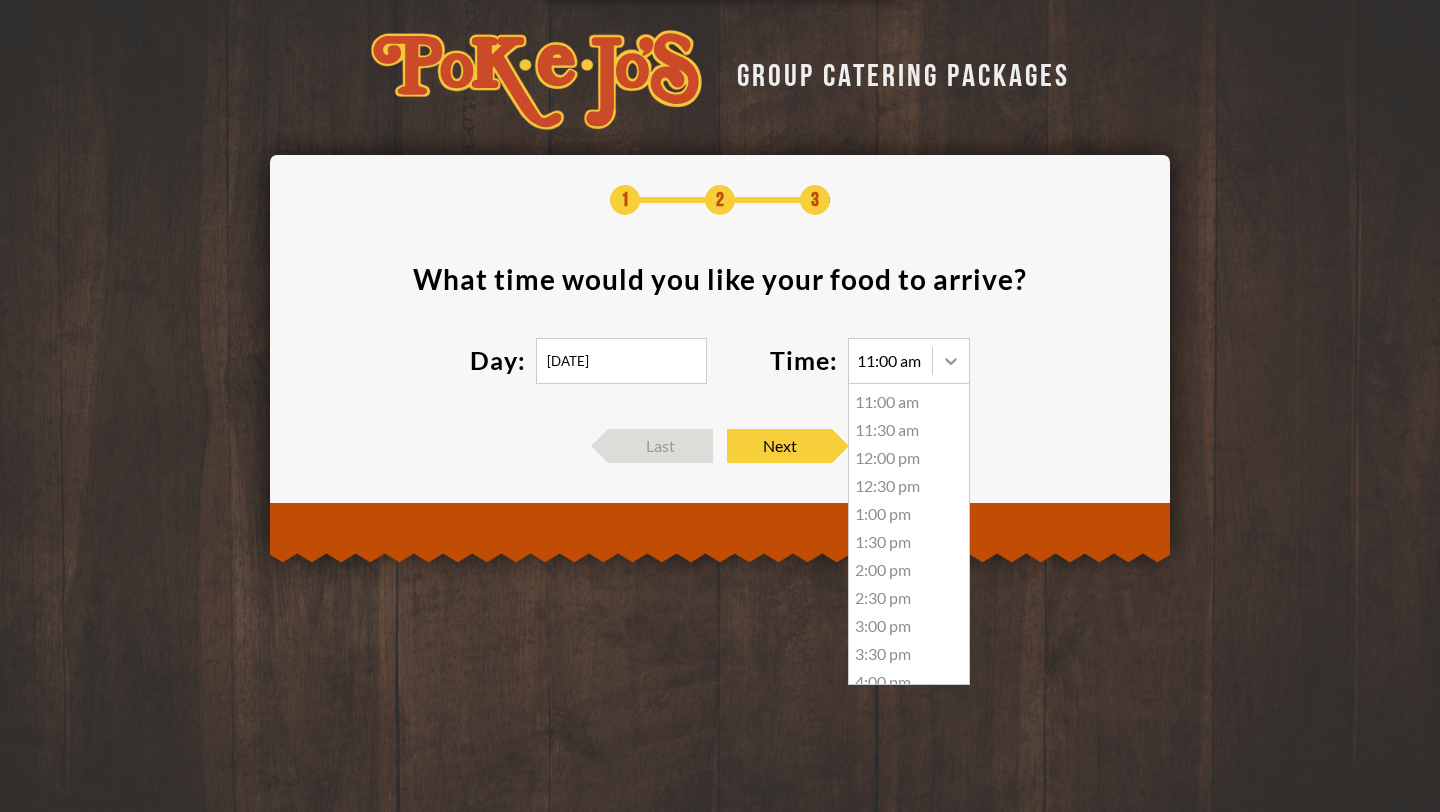 click 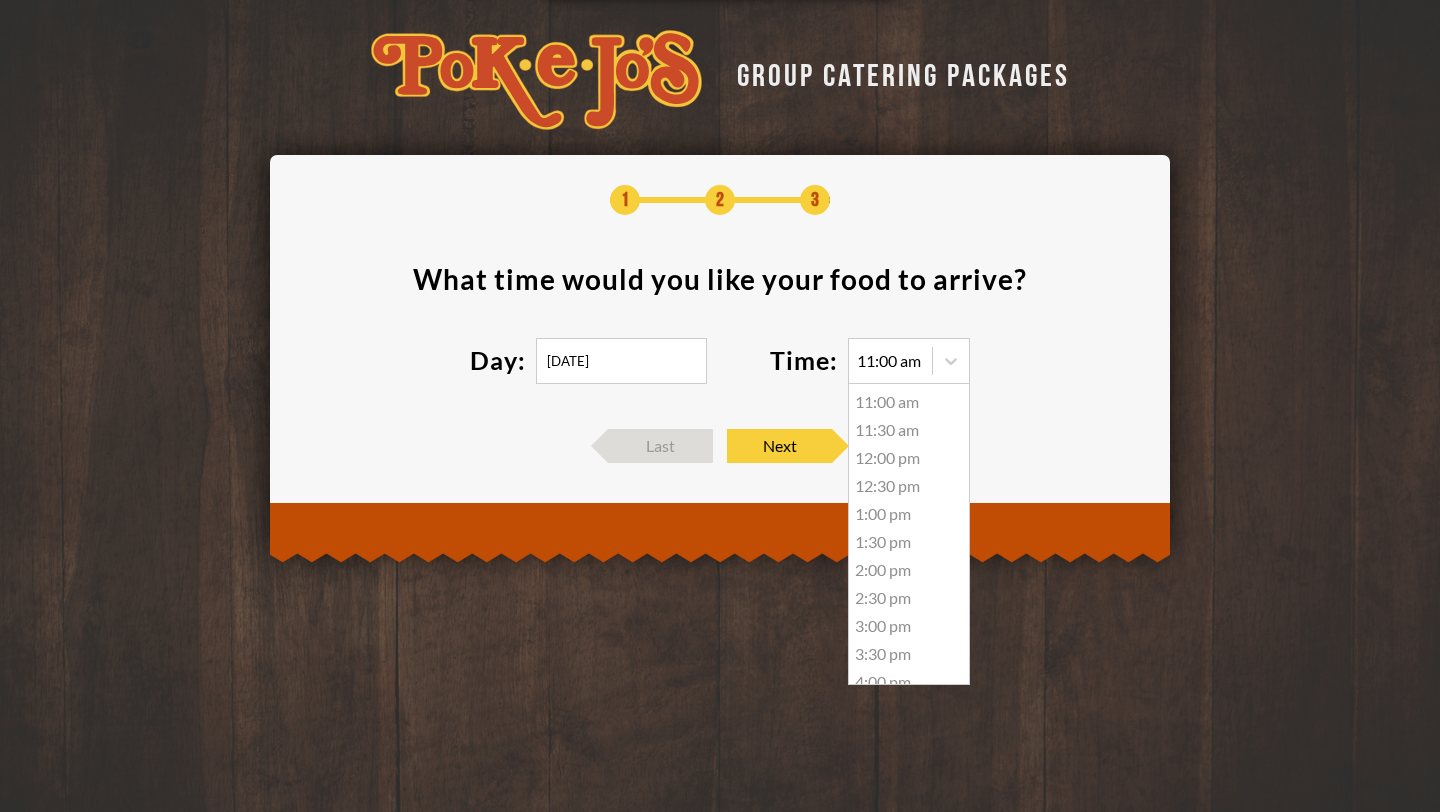 click on "12:30 pm" at bounding box center [909, 486] 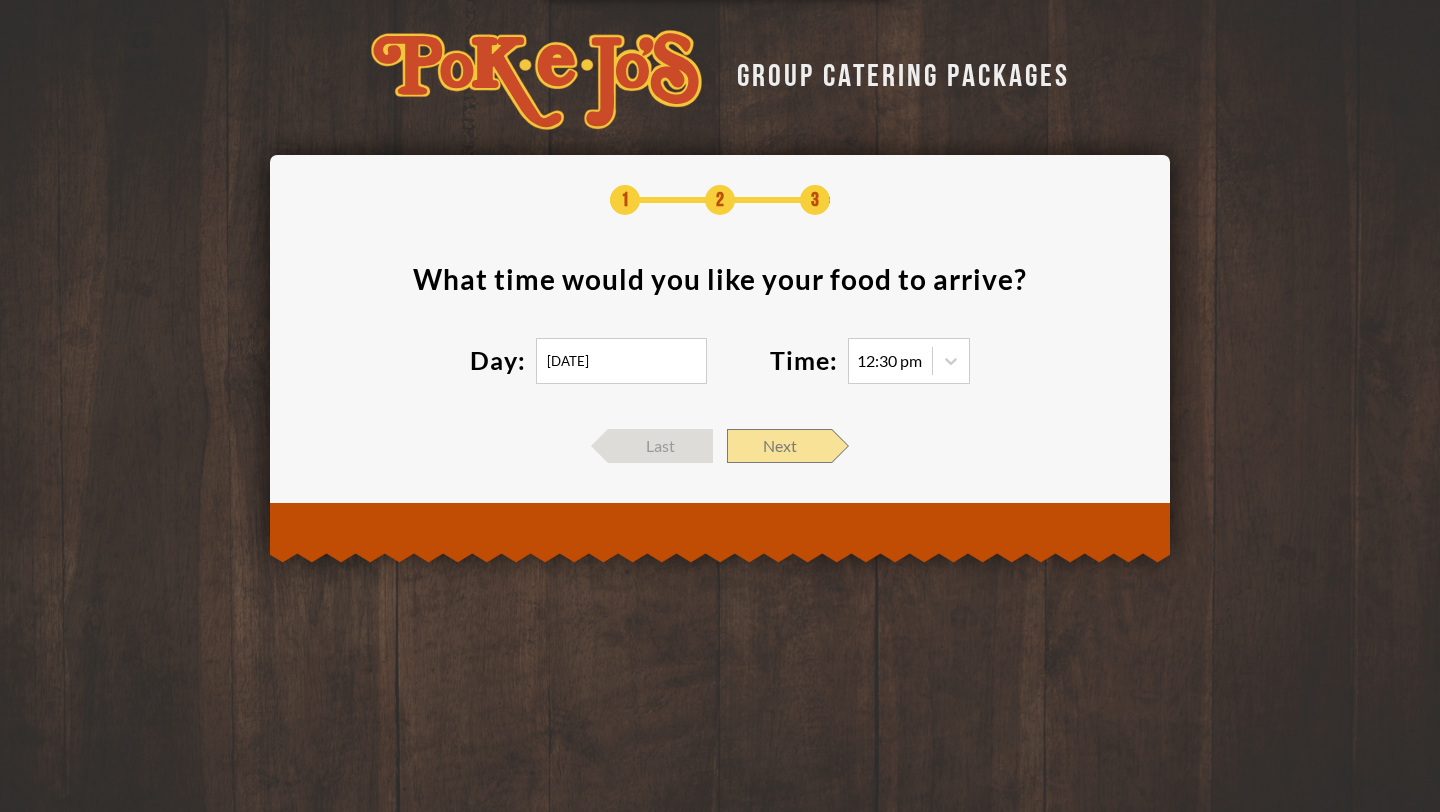 click on "Next" at bounding box center [779, 446] 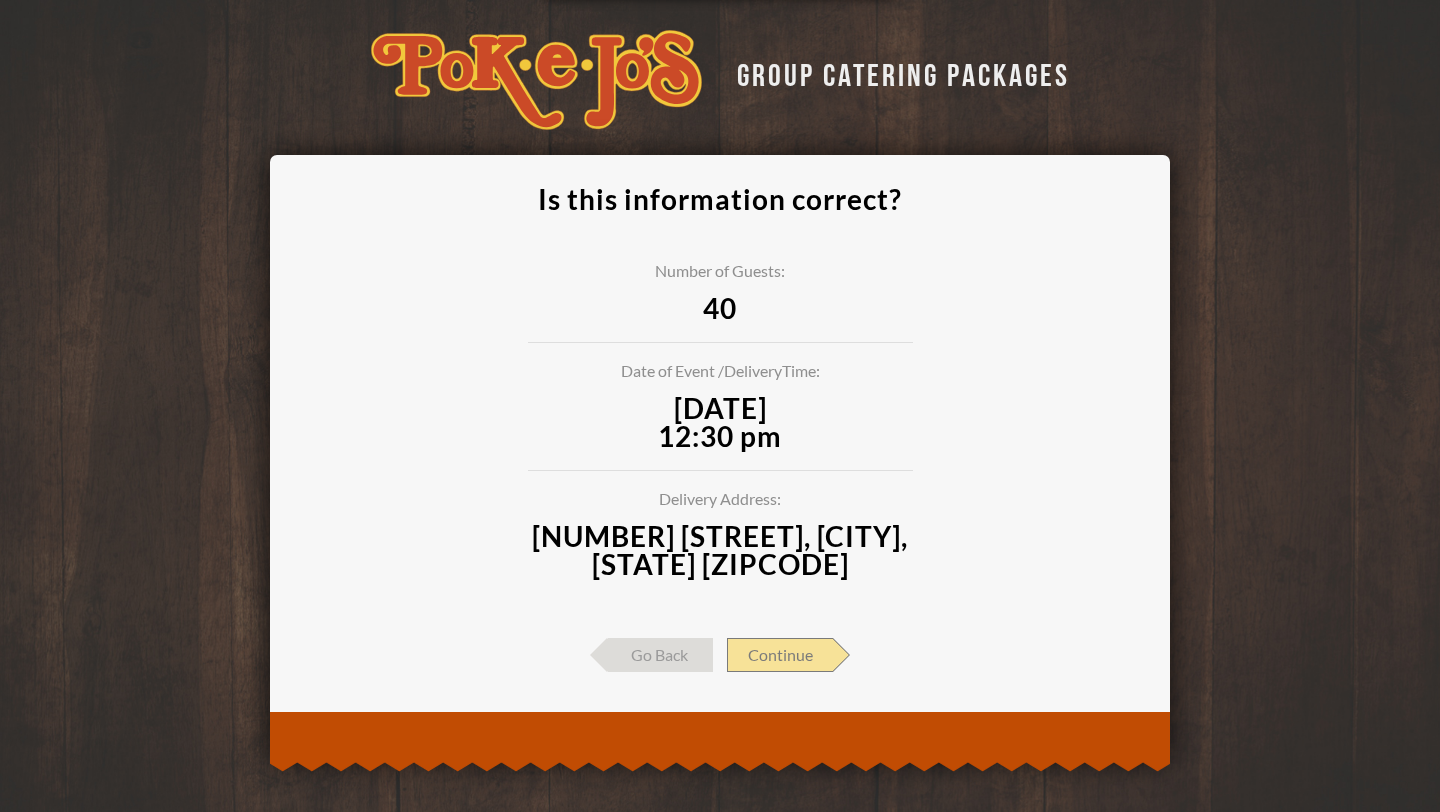 click on "Continue" at bounding box center (780, 655) 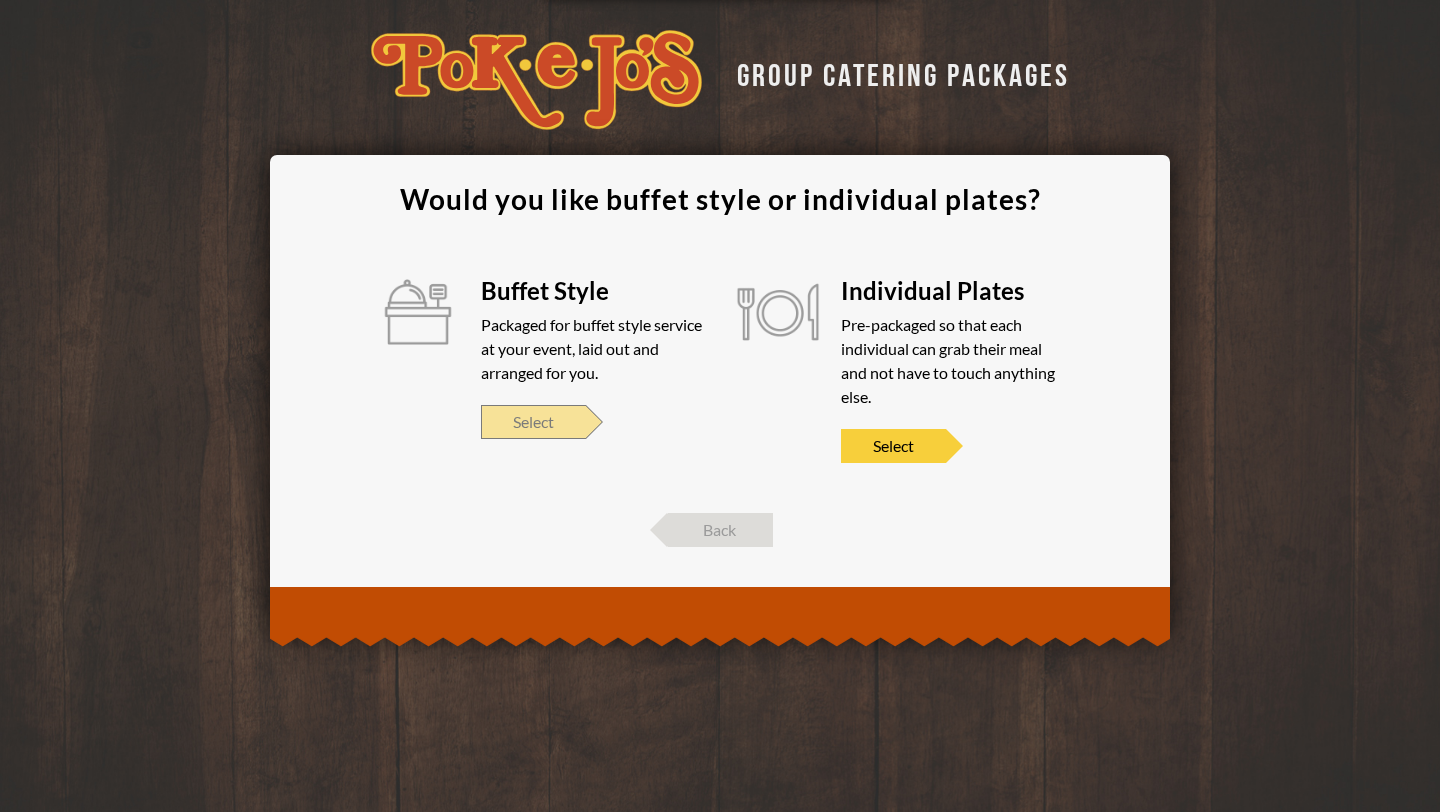 click on "Select" at bounding box center [533, 422] 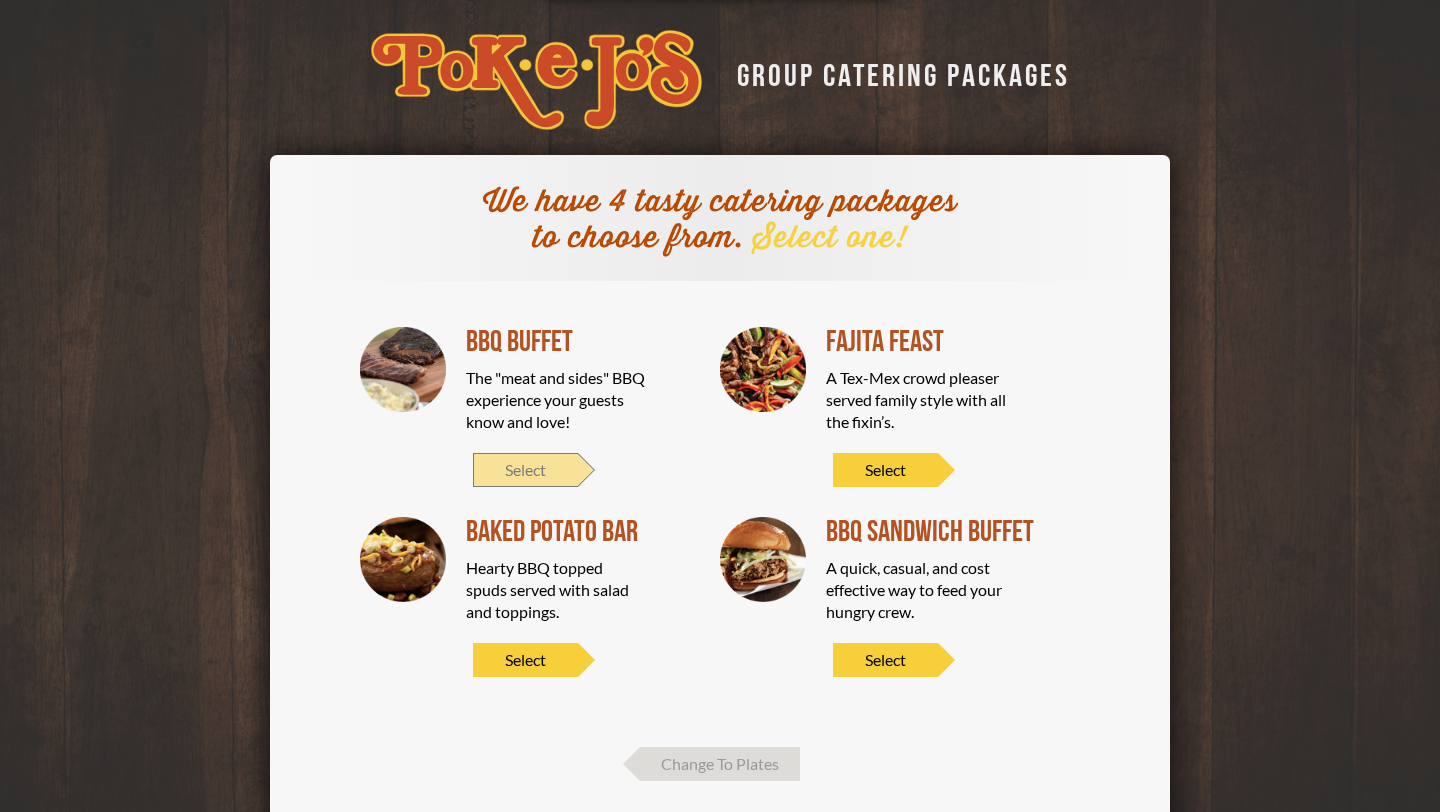 click on "Select" at bounding box center (525, 470) 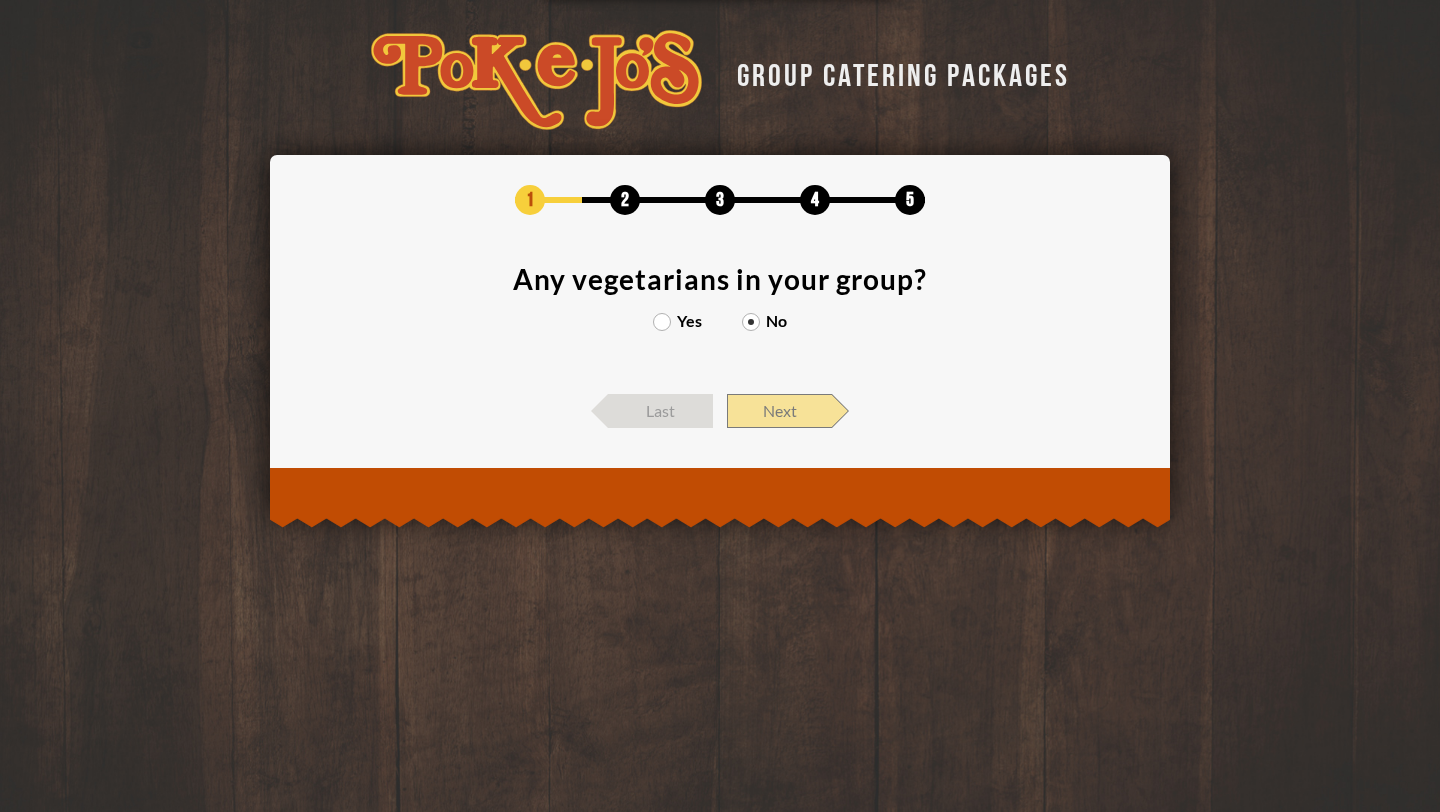 click on "Next" at bounding box center (779, 411) 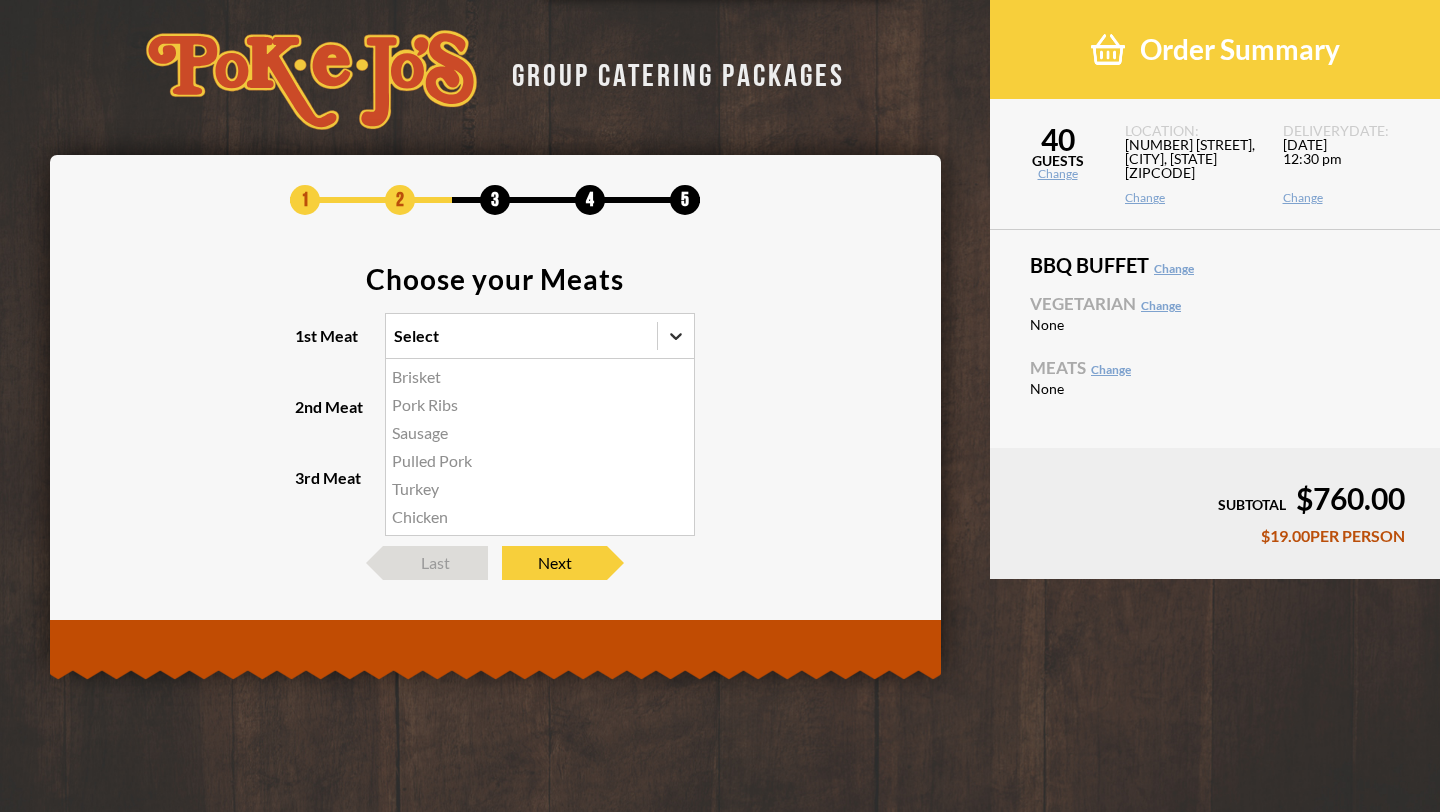 click 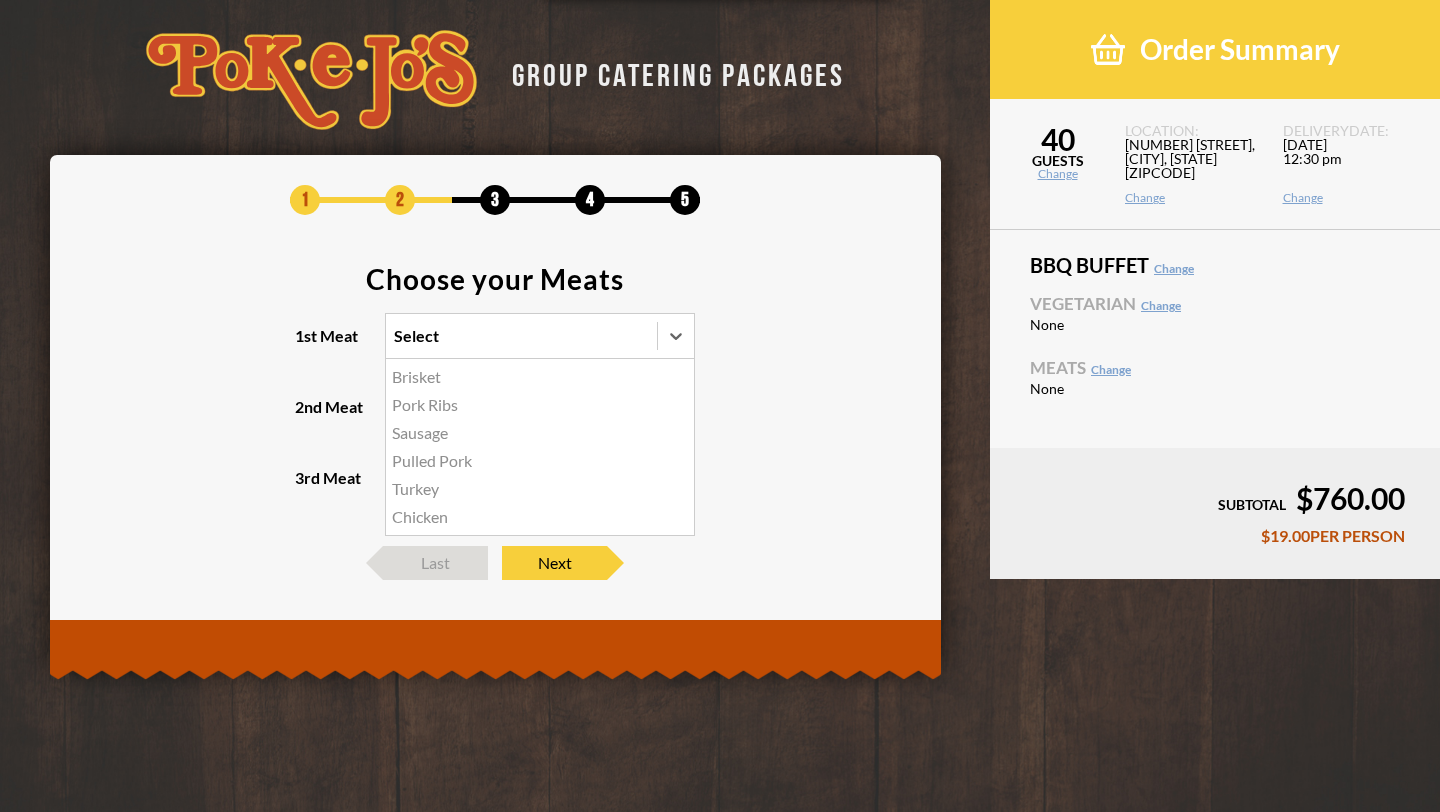 click on "Brisket" at bounding box center [540, 377] 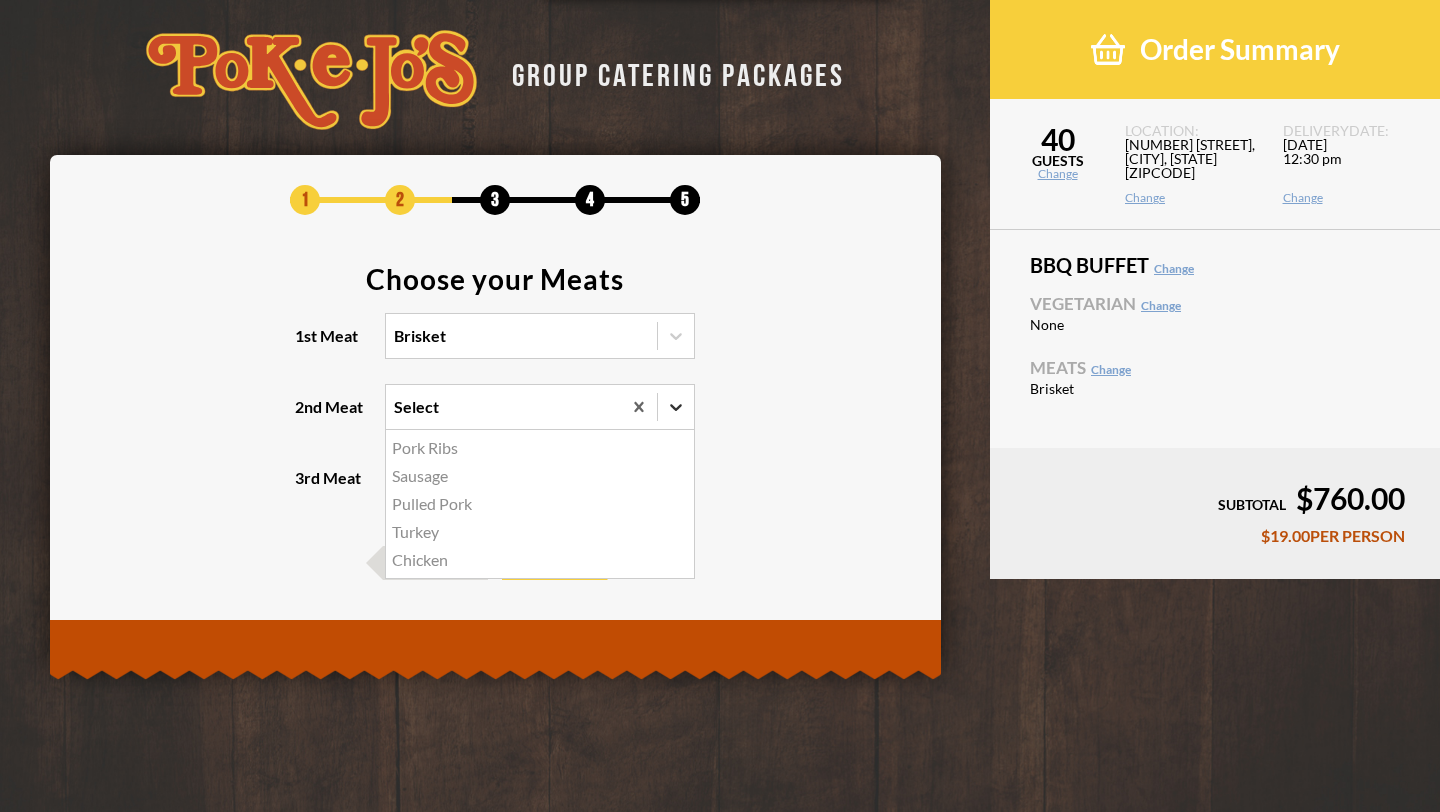 click at bounding box center [676, 407] 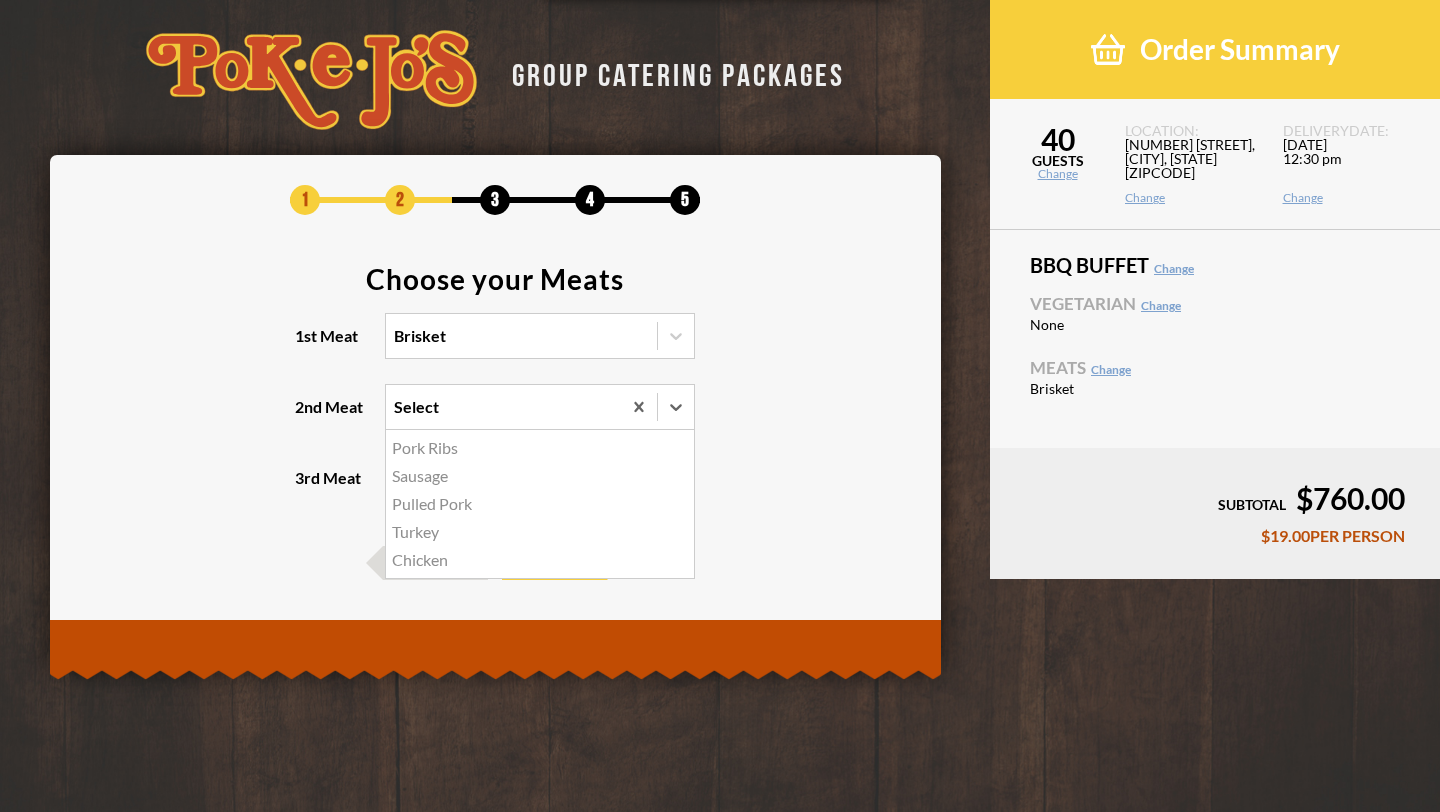 click on "Chicken" at bounding box center [540, 560] 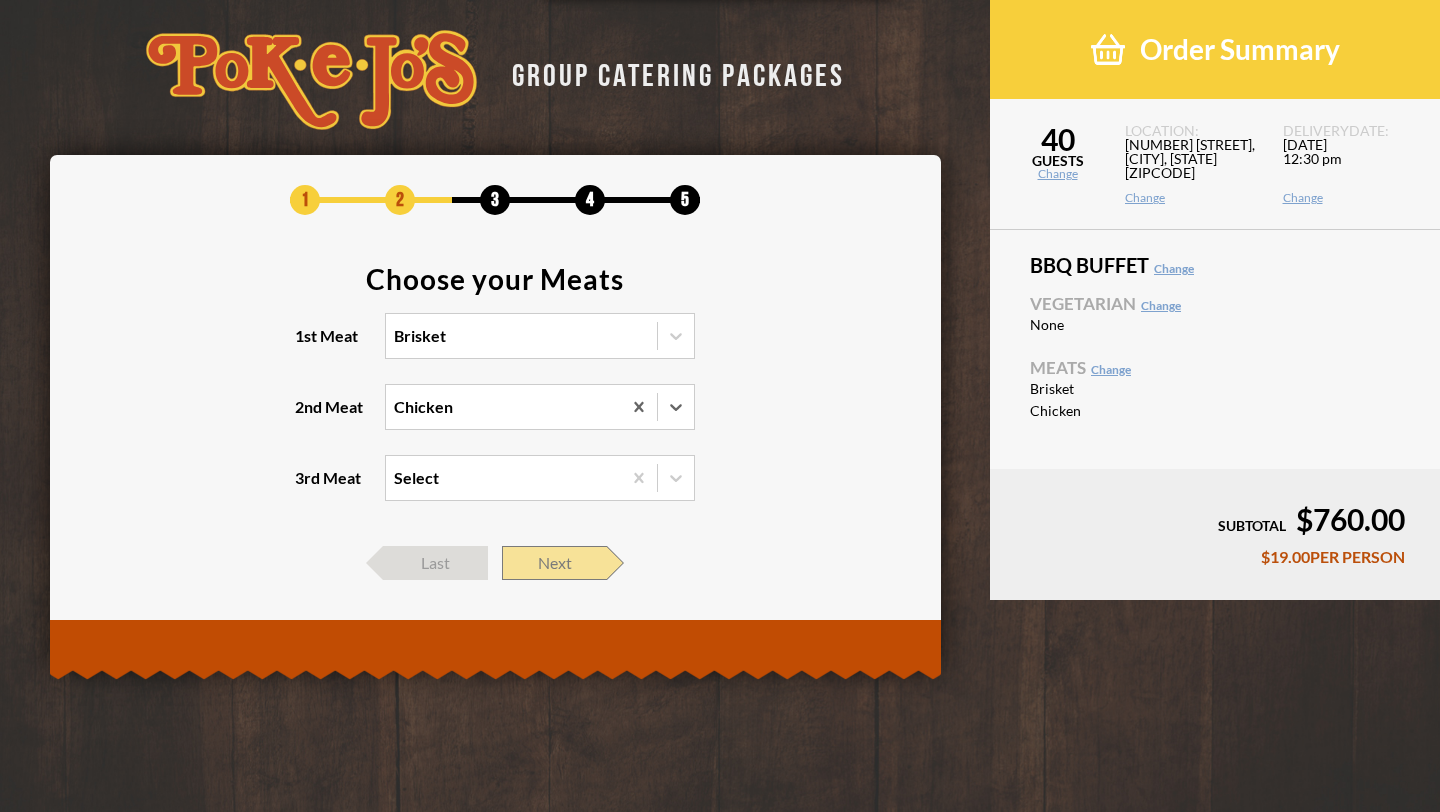 click on "Next" at bounding box center [554, 563] 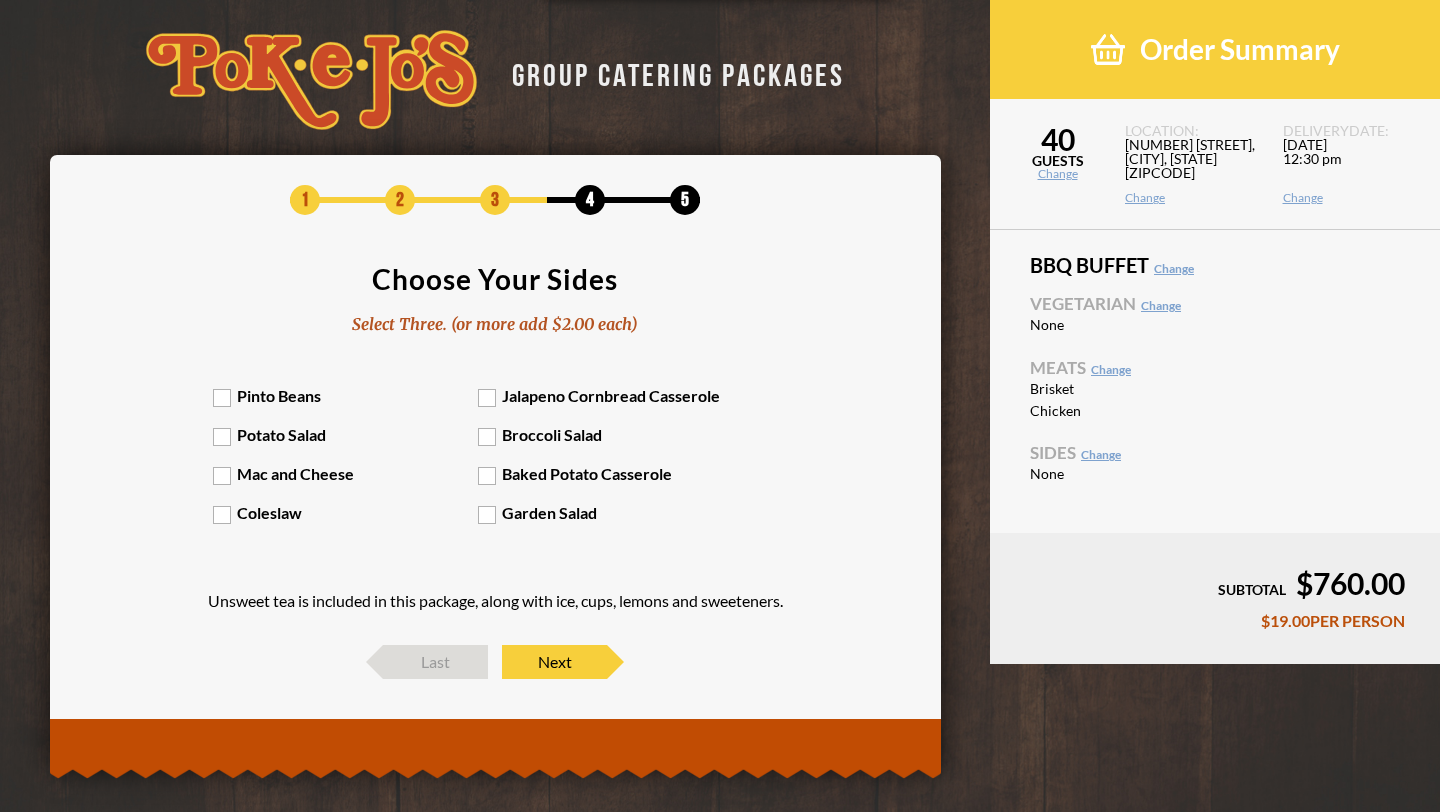 click on "Potato Salad" at bounding box center [346, 434] 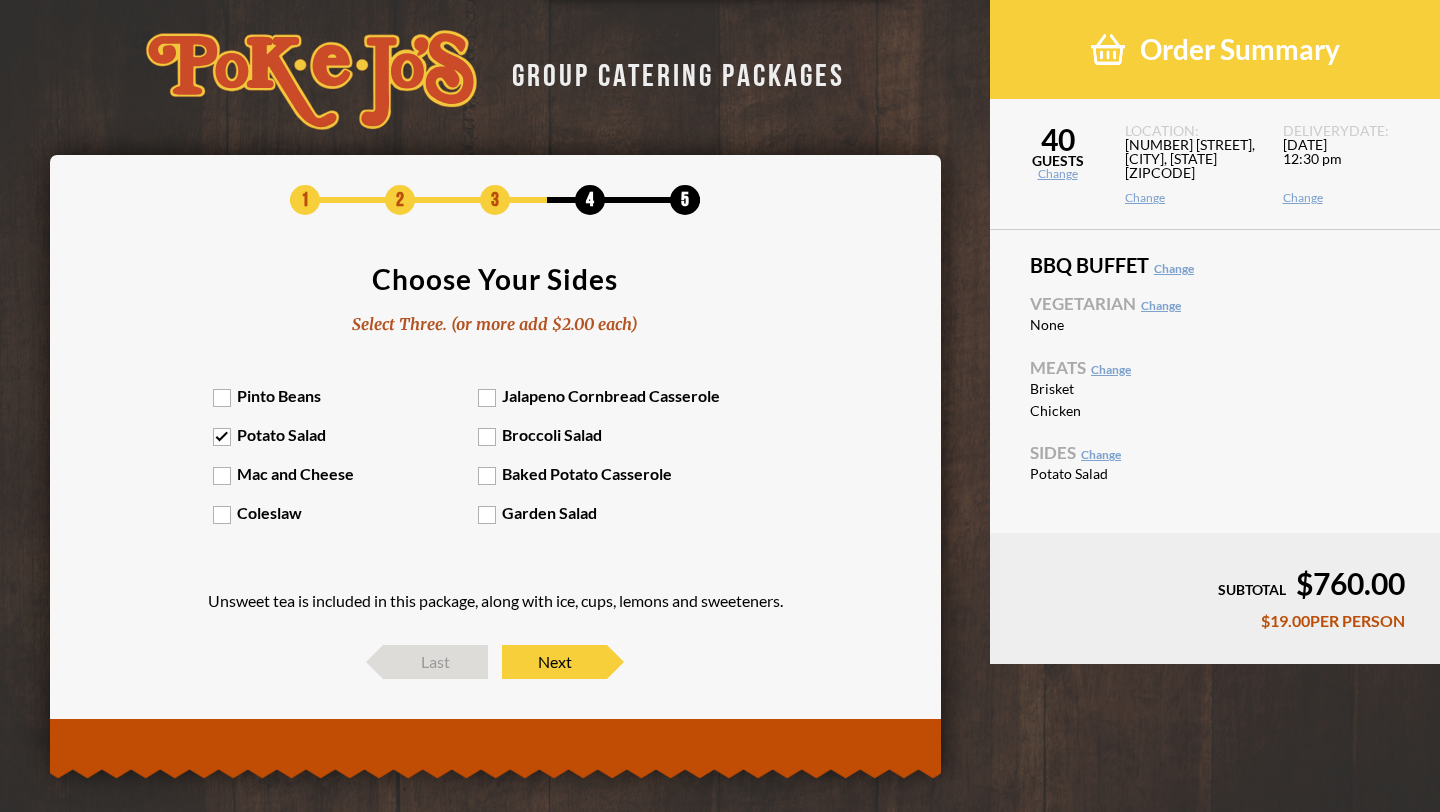 click on "Mac and Cheese" at bounding box center (346, 473) 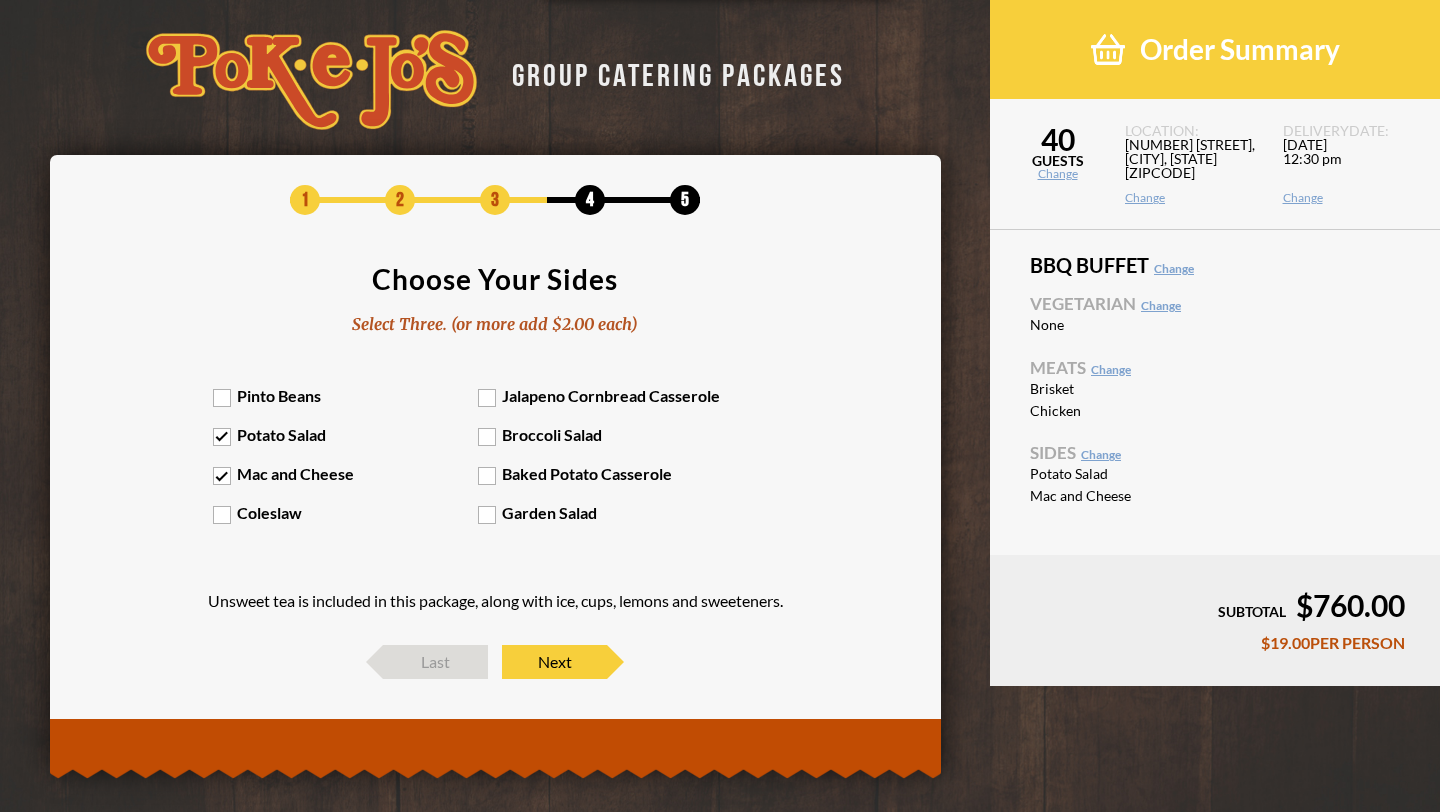 click on "Jalapeno Cornbread Casserole" at bounding box center [611, 395] 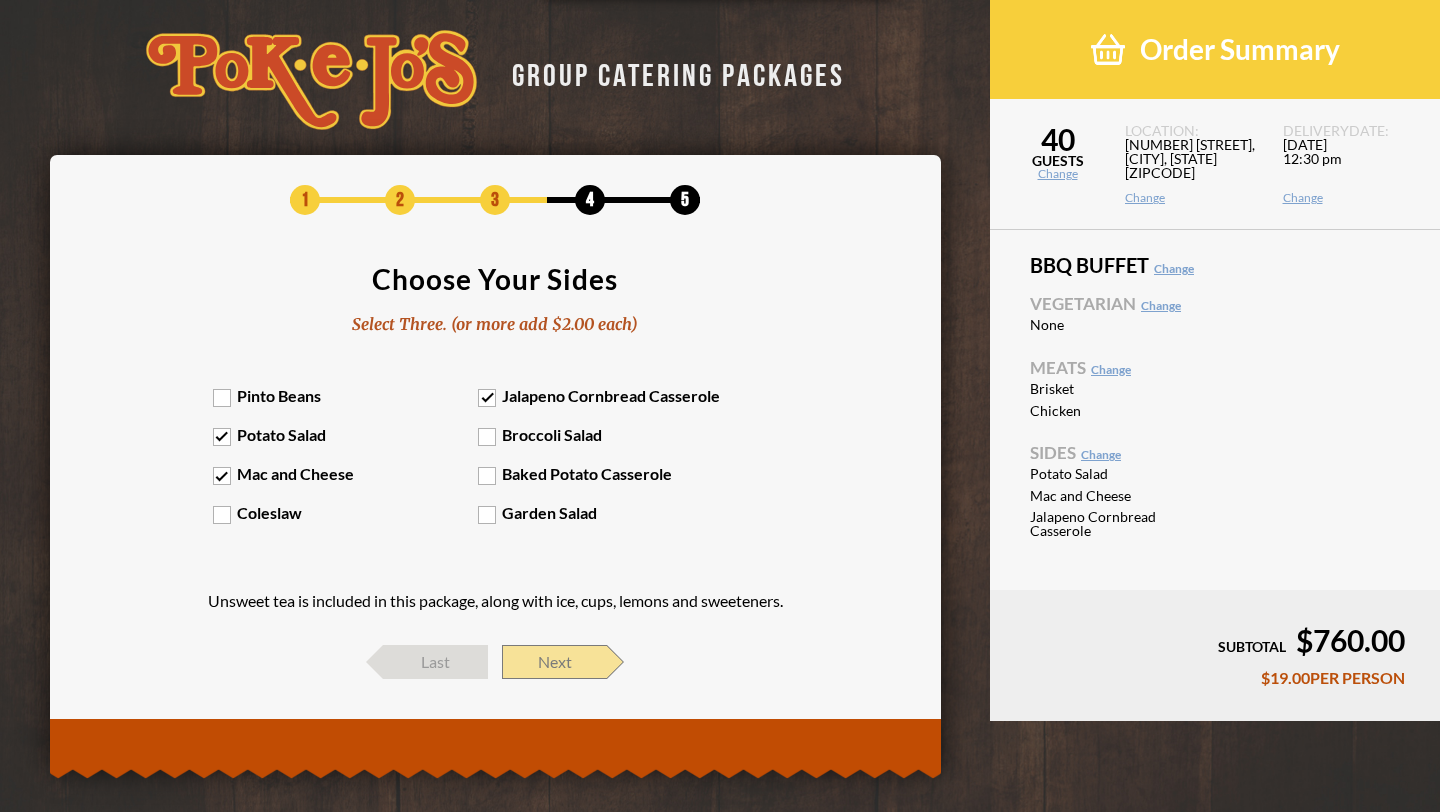 click on "Next" at bounding box center (554, 662) 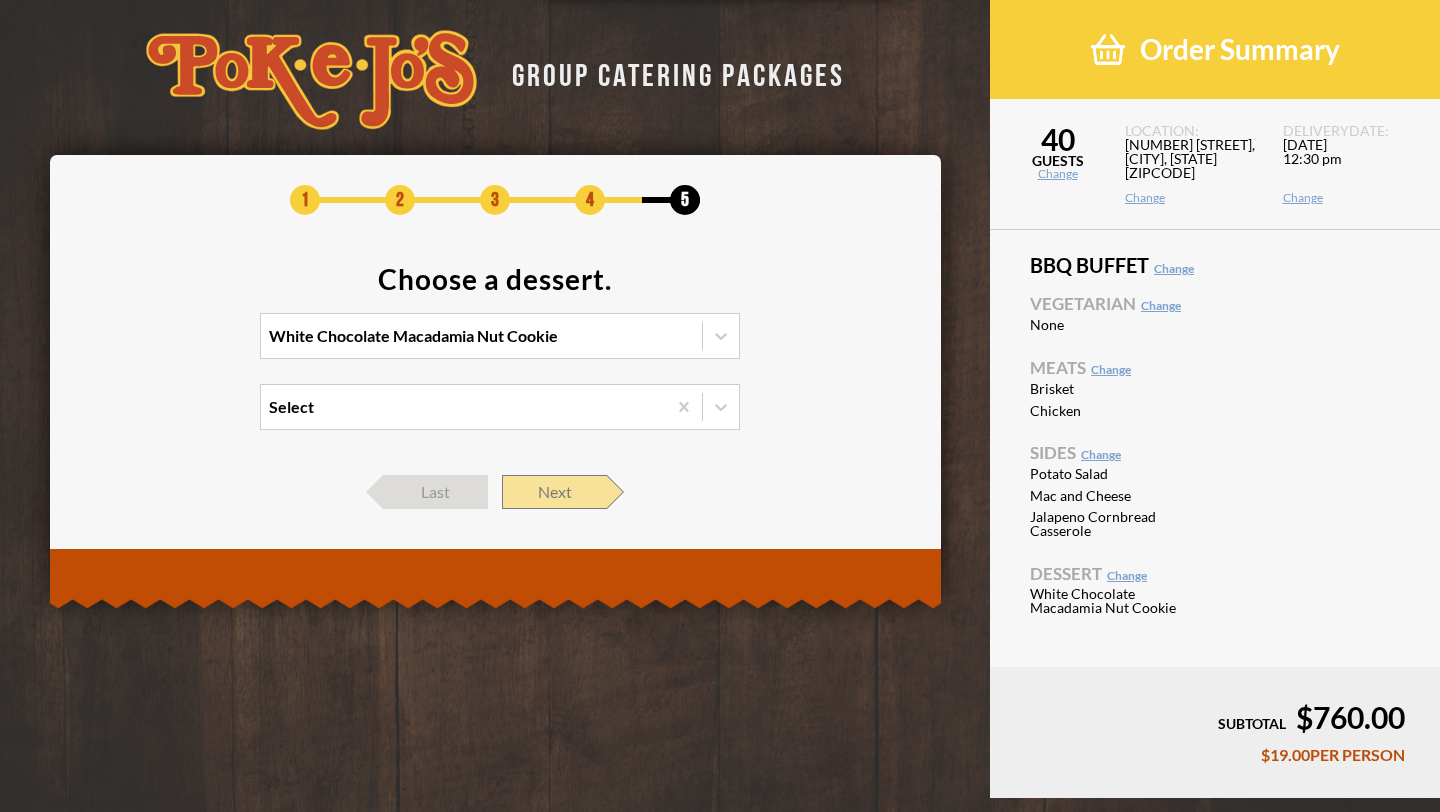 click on "Next" at bounding box center (554, 492) 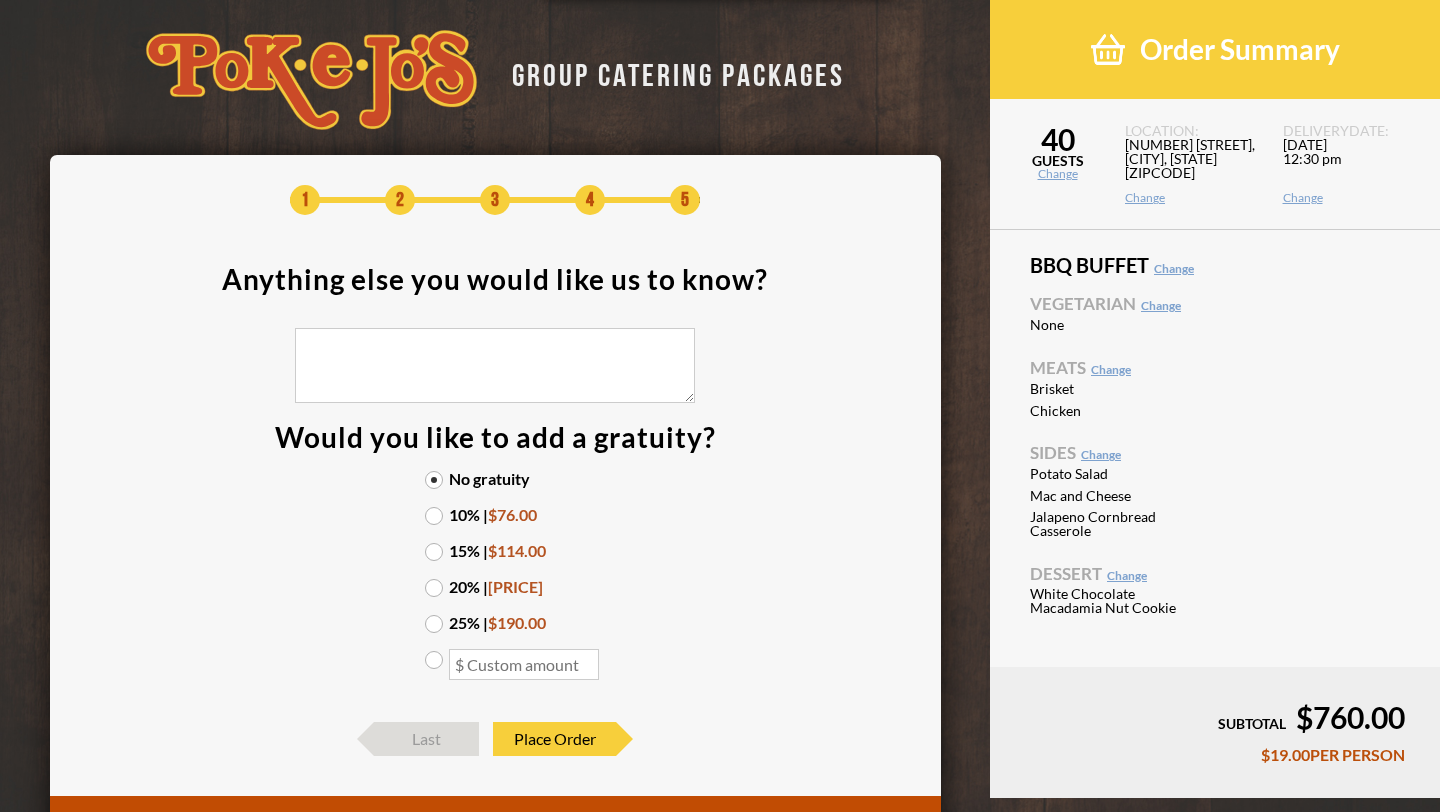 click on "15% |  $114.00" at bounding box center [495, 551] 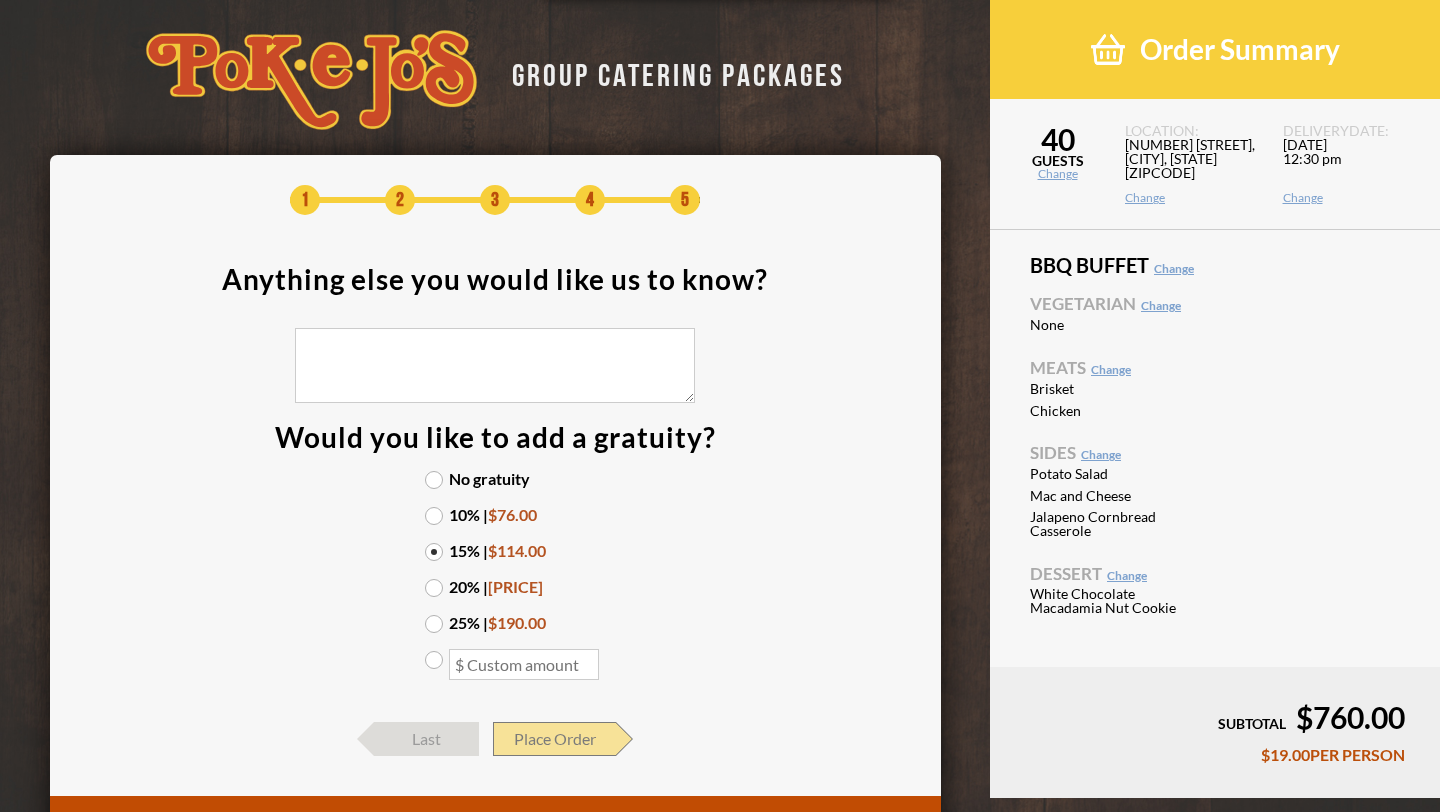 click on "Place Order" at bounding box center (554, 739) 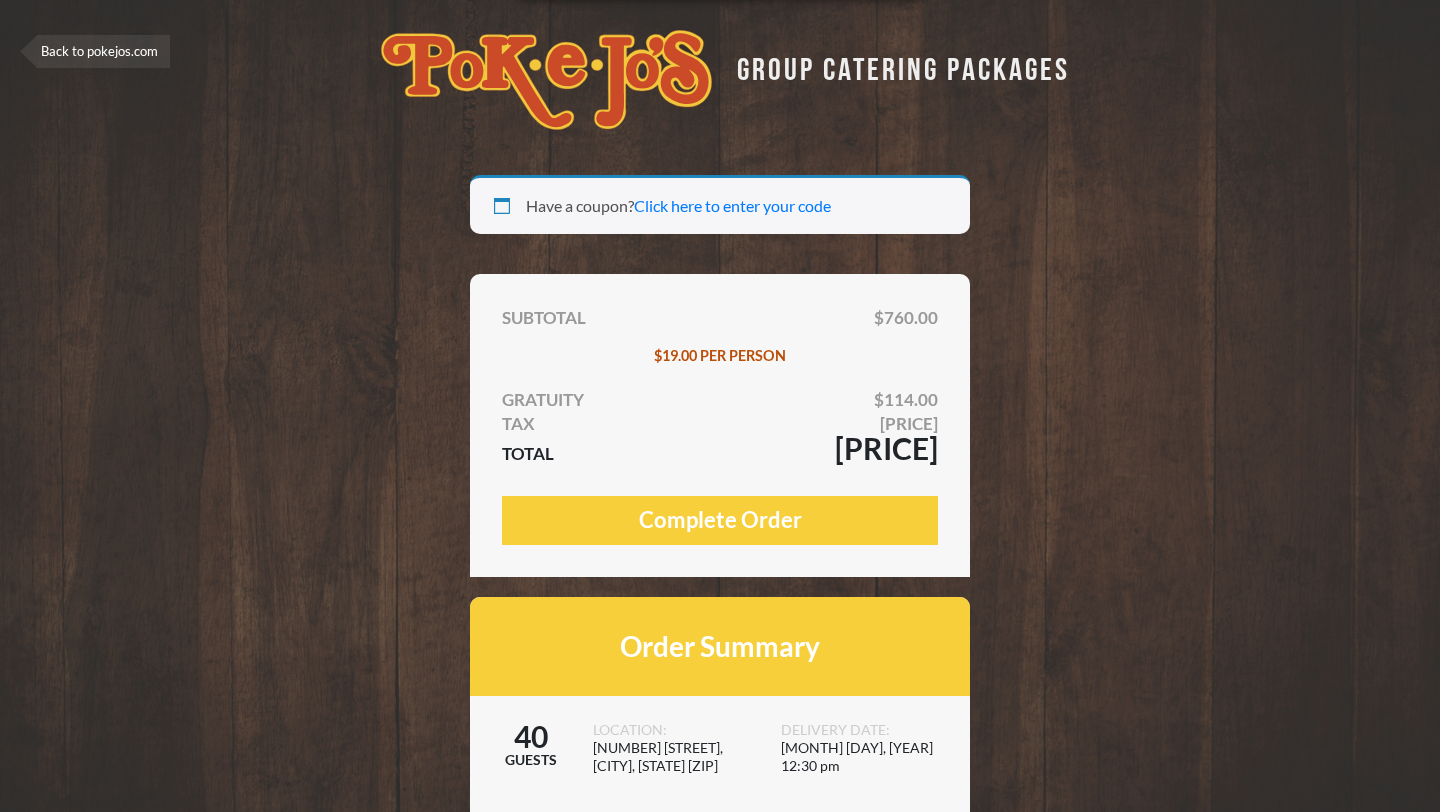 select on "[STATE_CODE]" 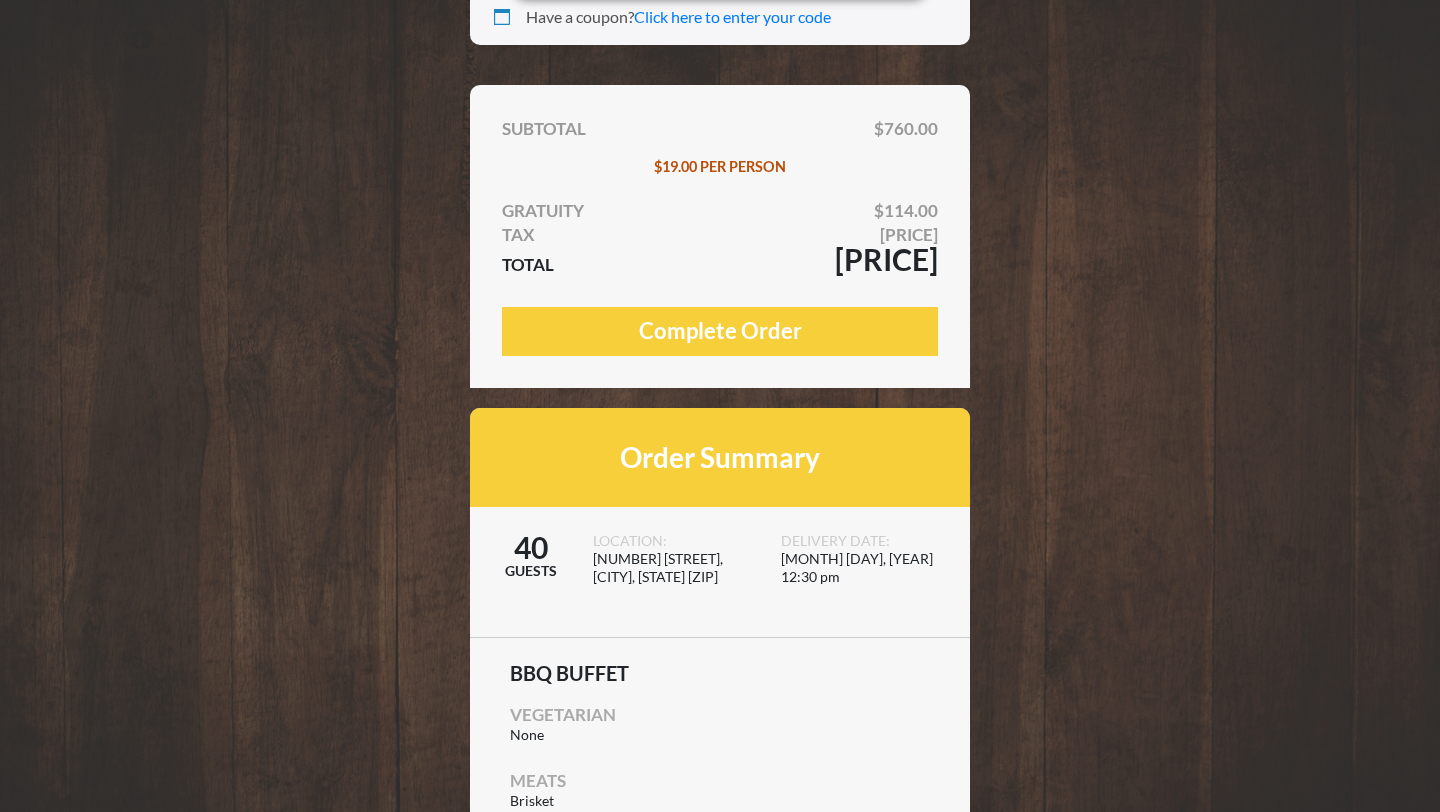 scroll, scrollTop: 191, scrollLeft: 0, axis: vertical 